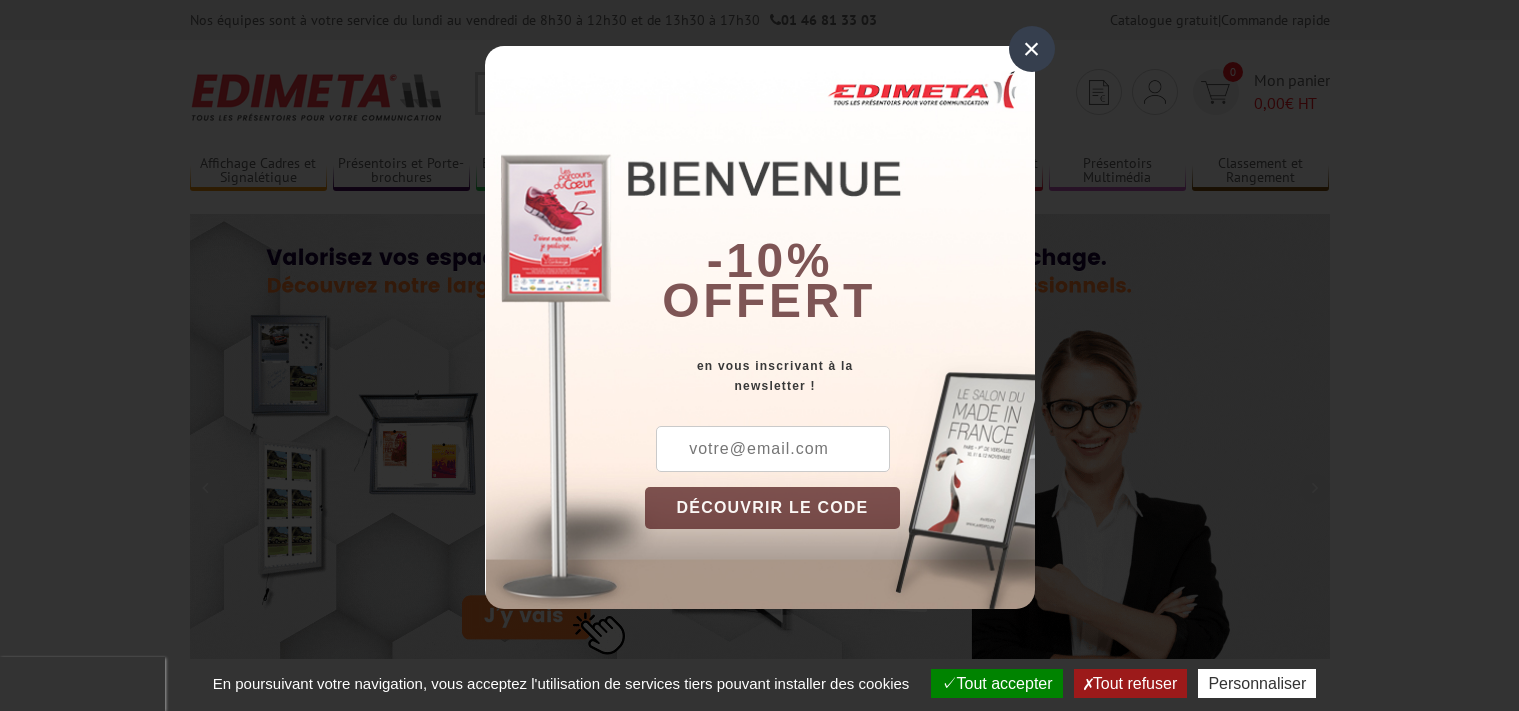 scroll, scrollTop: 0, scrollLeft: 0, axis: both 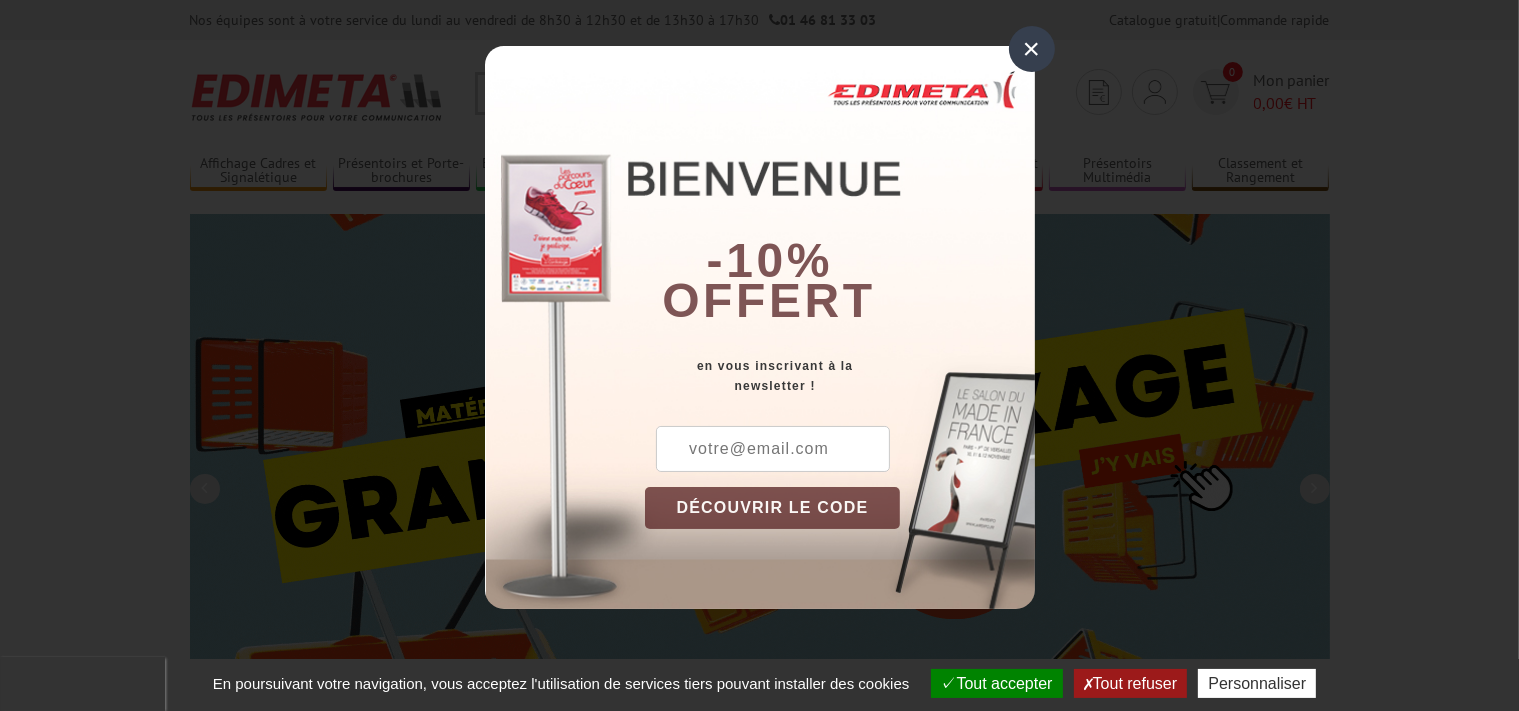 drag, startPoint x: 1034, startPoint y: 50, endPoint x: 729, endPoint y: 6, distance: 308.15744 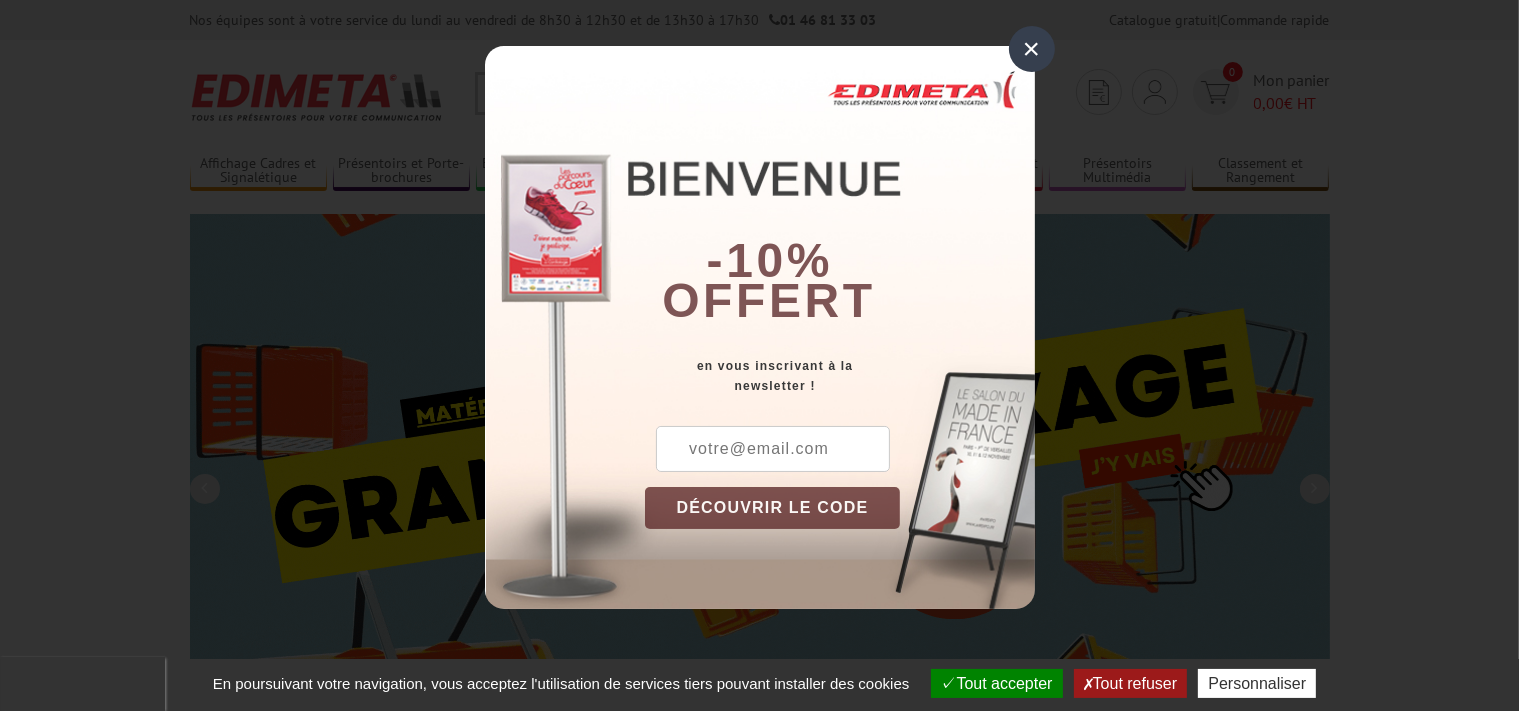 click on "×" at bounding box center [1032, 49] 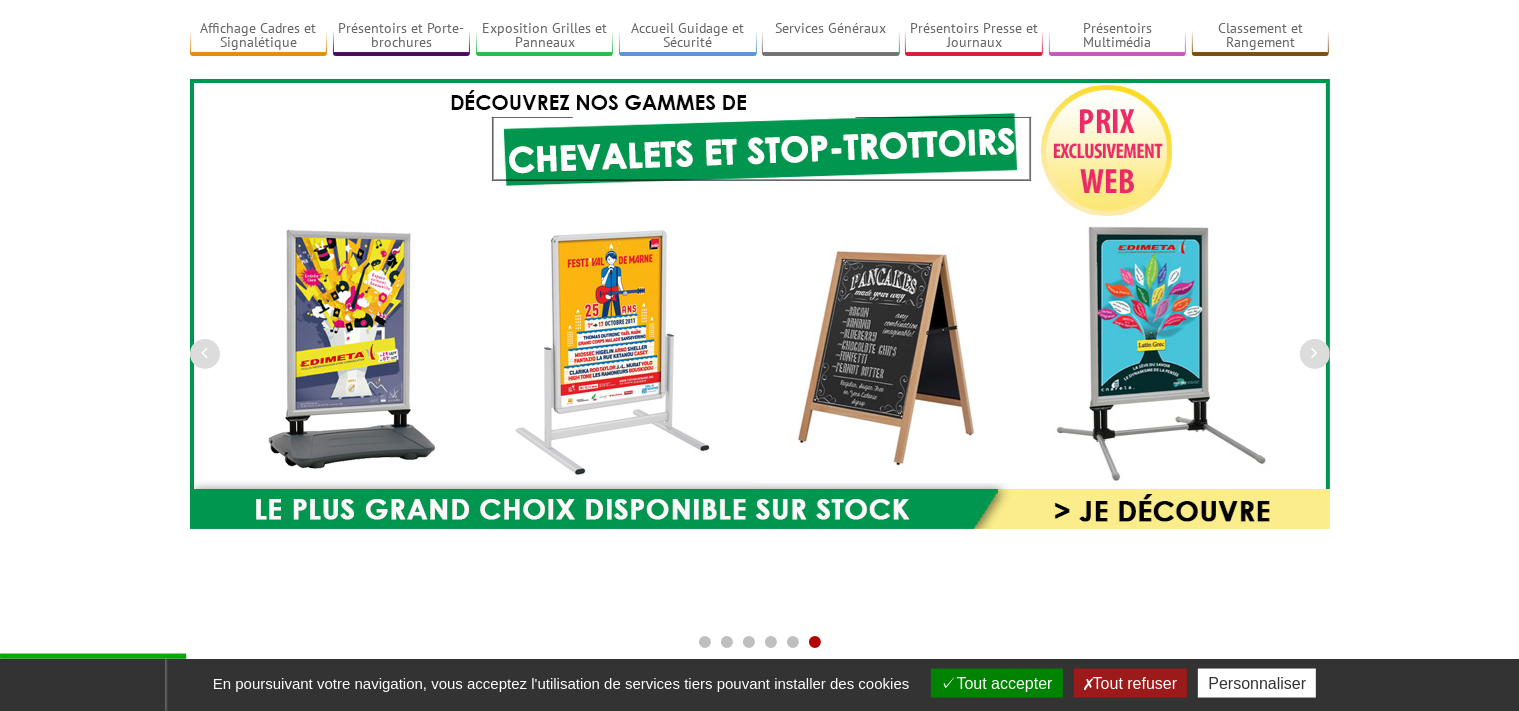 scroll, scrollTop: 105, scrollLeft: 0, axis: vertical 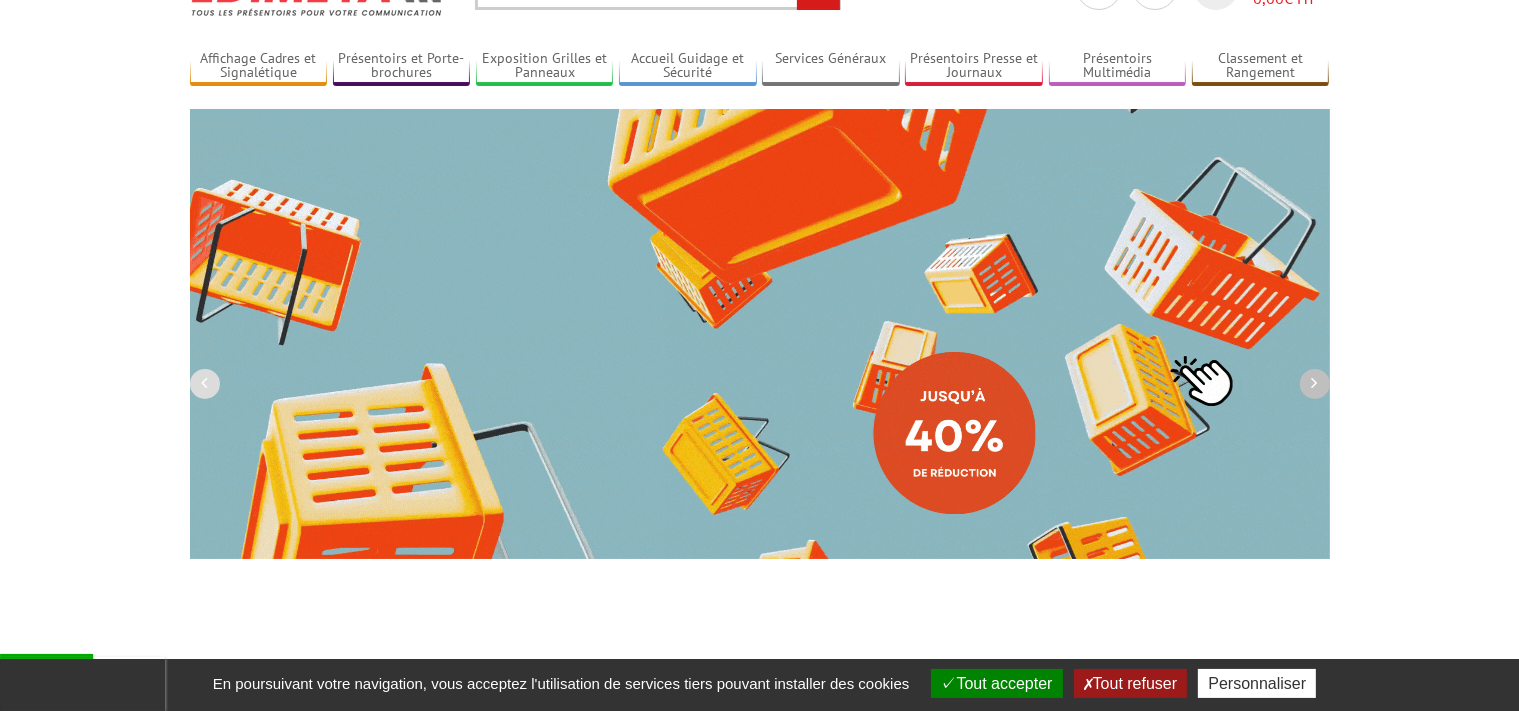 click at bounding box center (1315, 383) 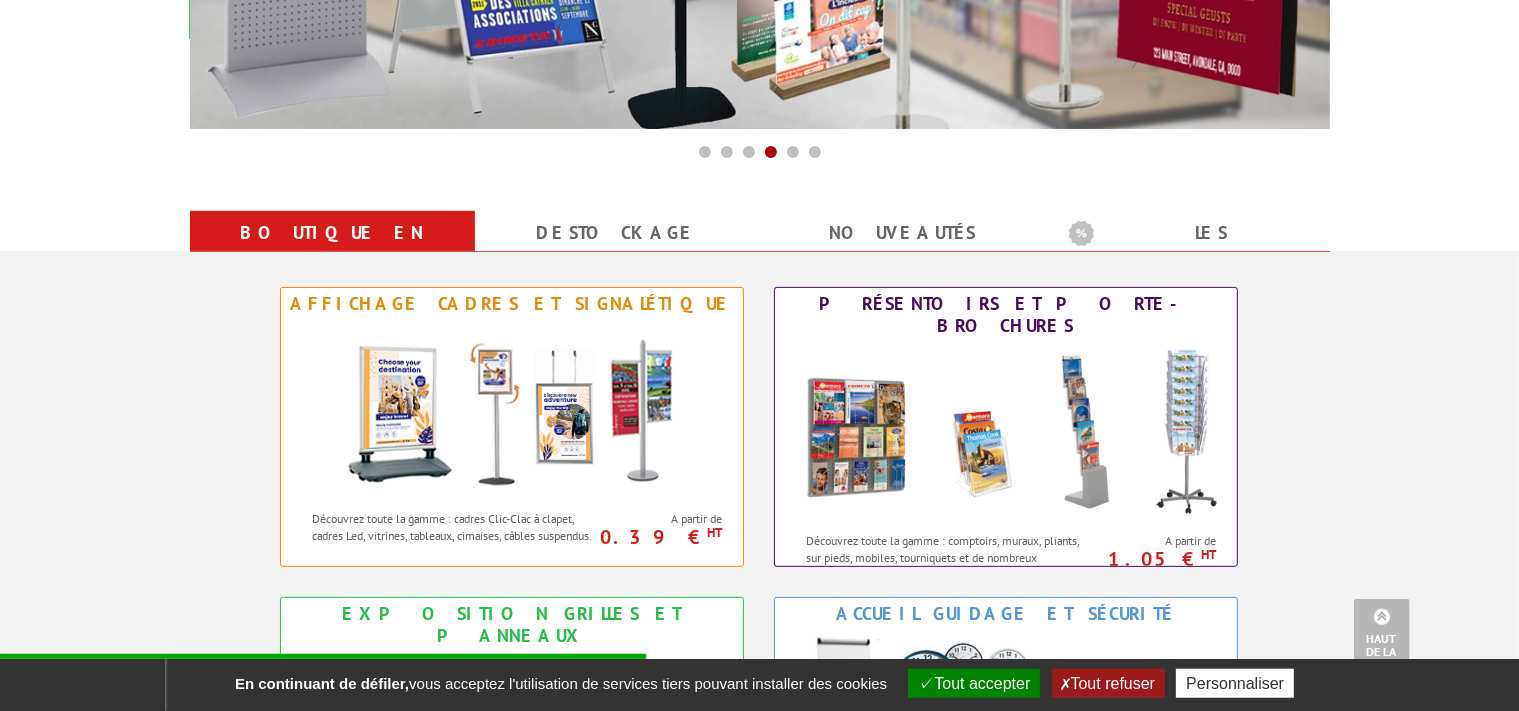 scroll, scrollTop: 739, scrollLeft: 0, axis: vertical 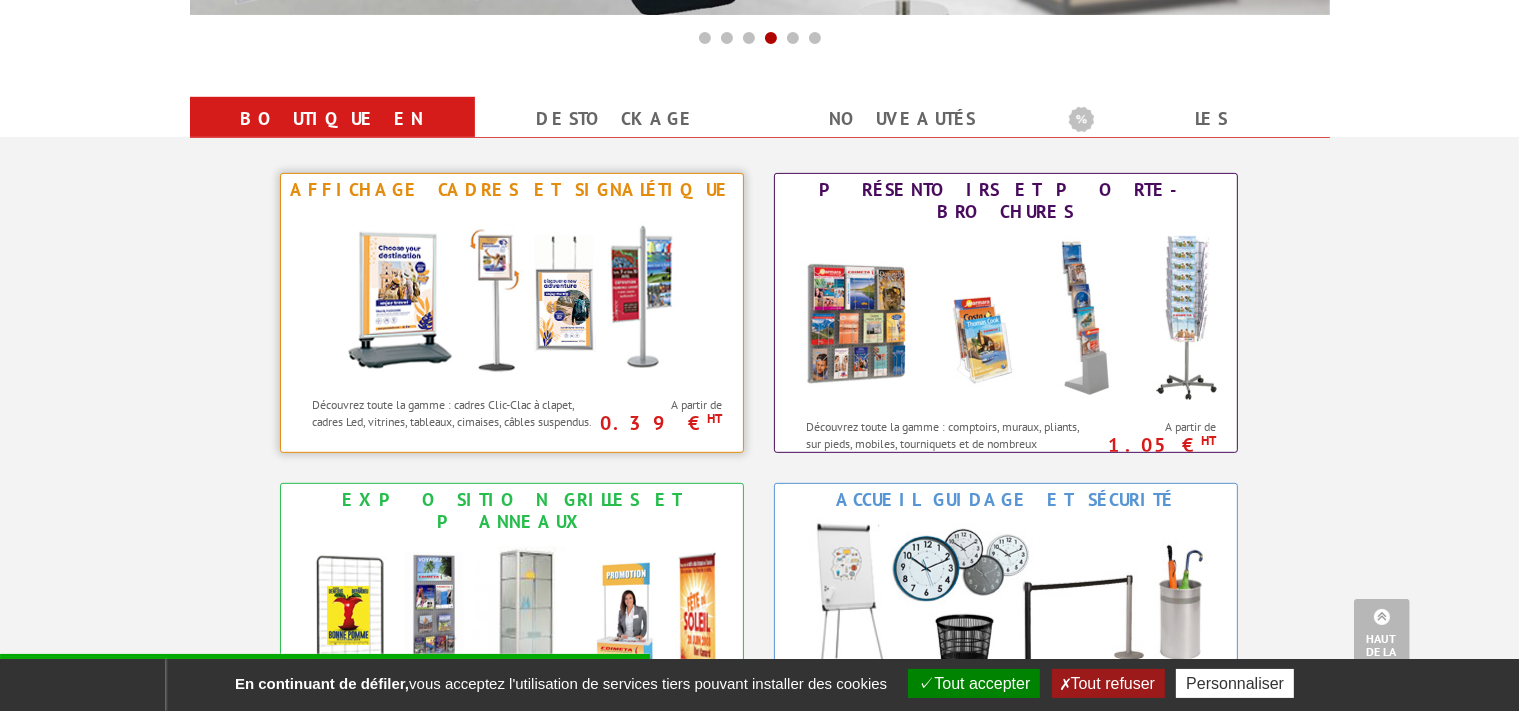 click at bounding box center (512, 296) 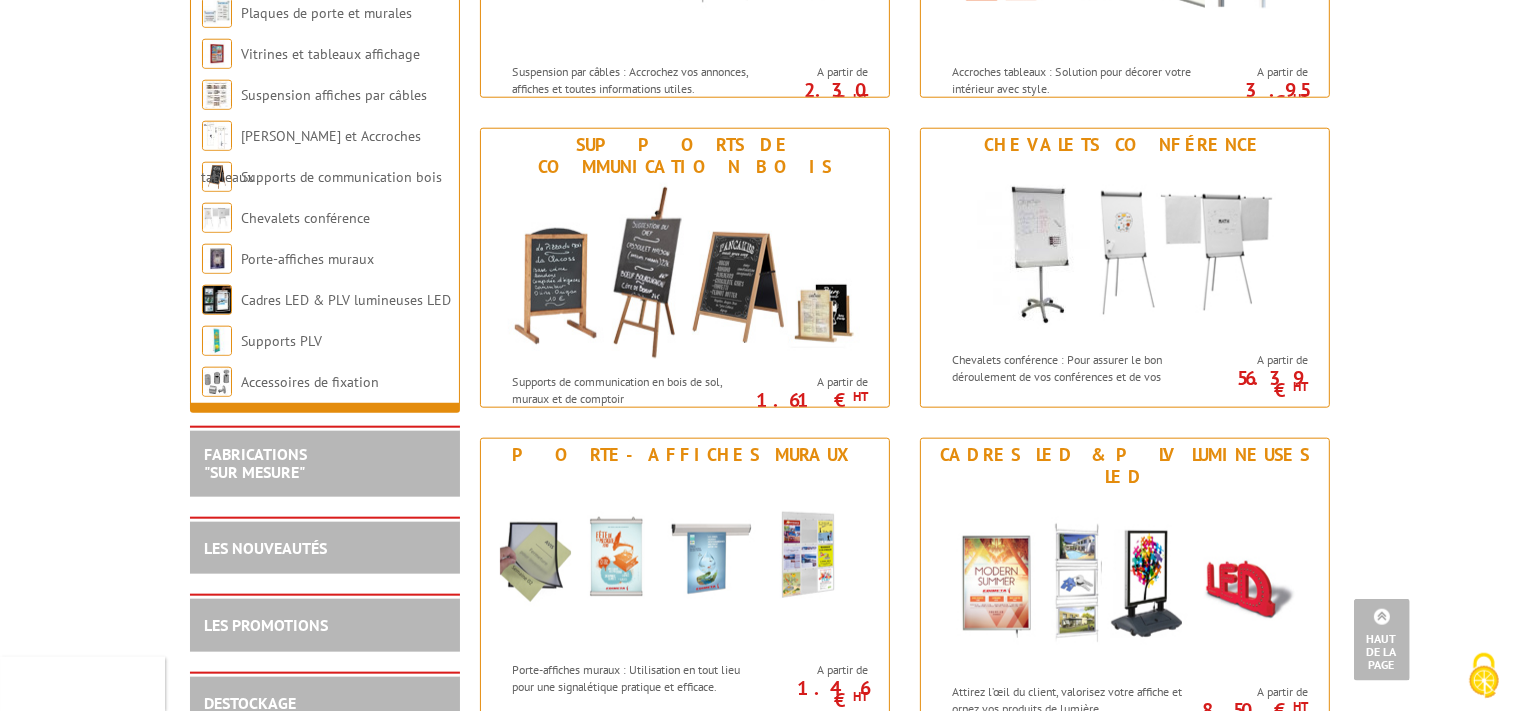 scroll, scrollTop: 2112, scrollLeft: 0, axis: vertical 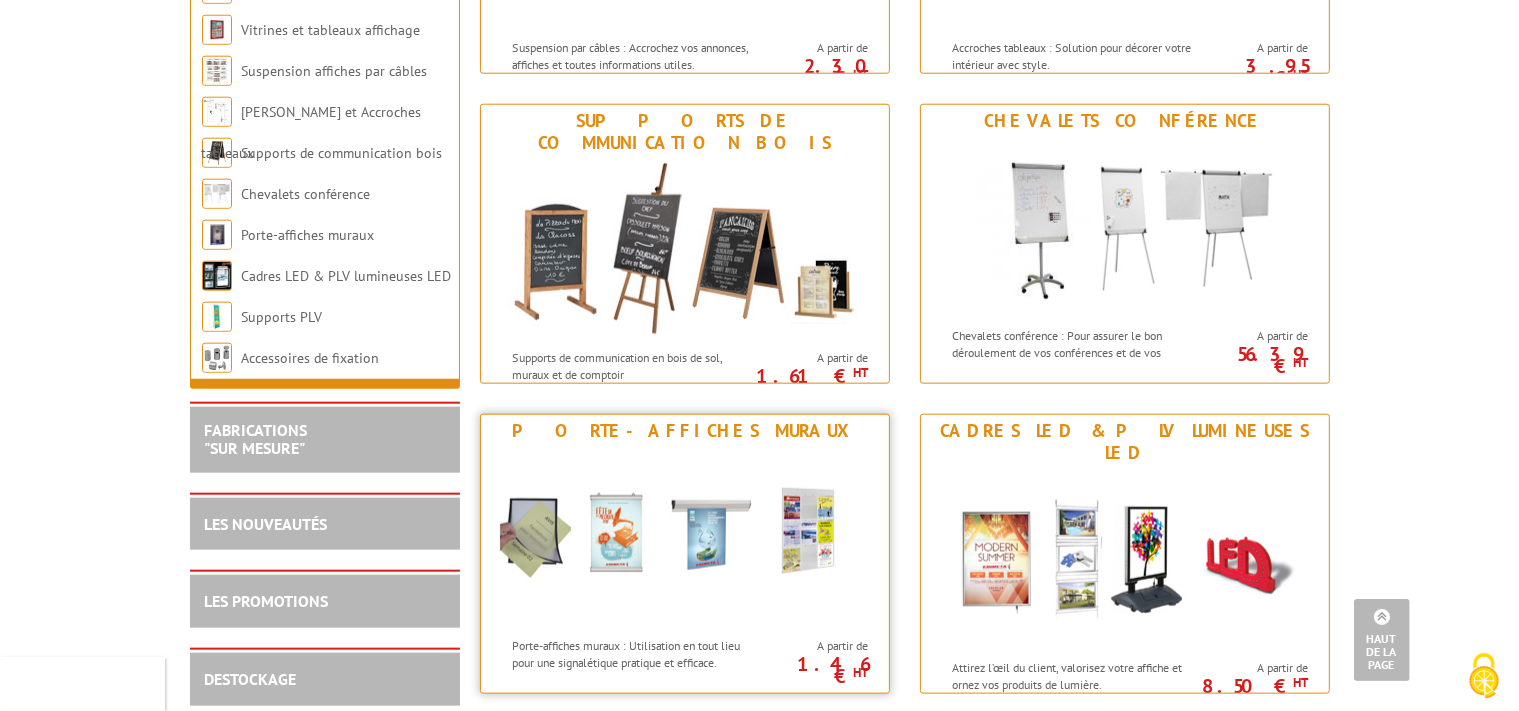 click at bounding box center (685, 537) 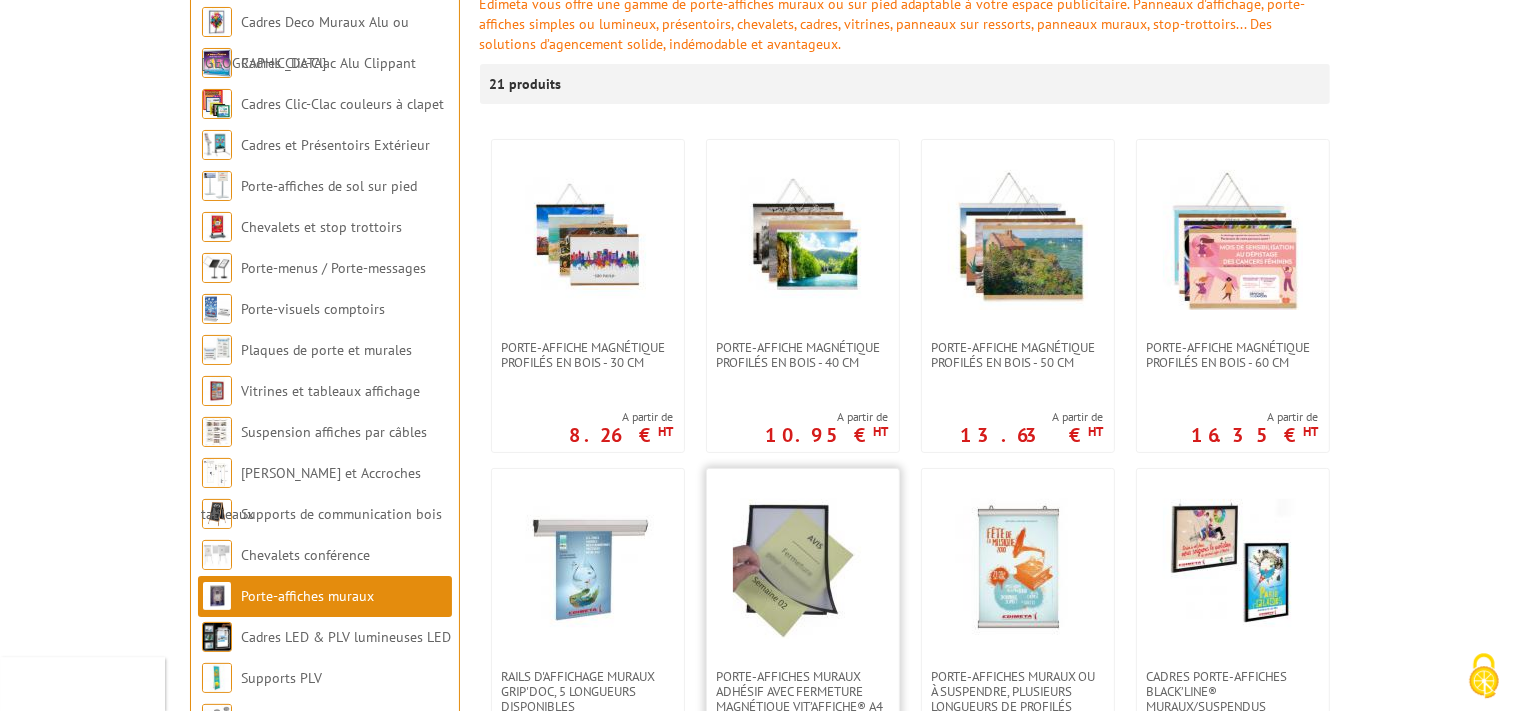 scroll, scrollTop: 316, scrollLeft: 0, axis: vertical 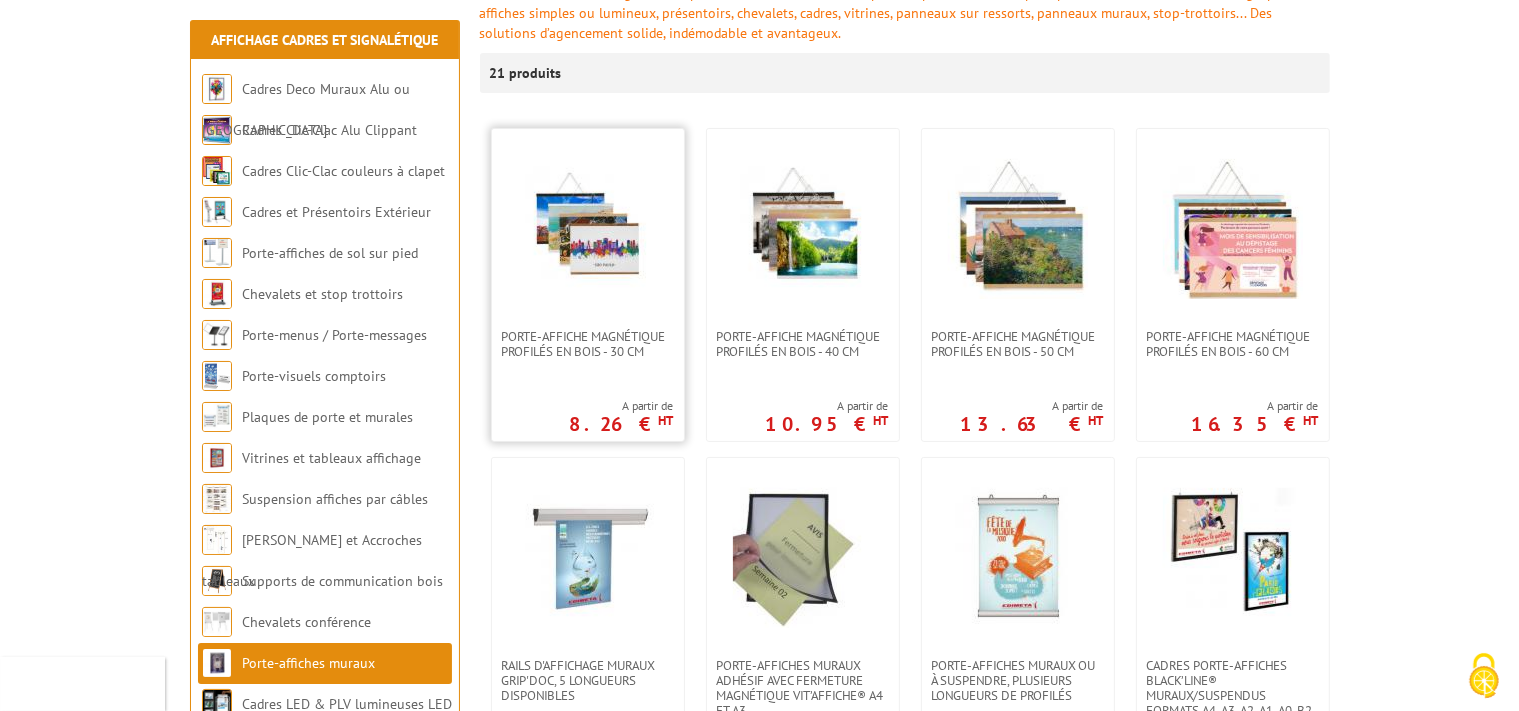 click at bounding box center [588, 229] 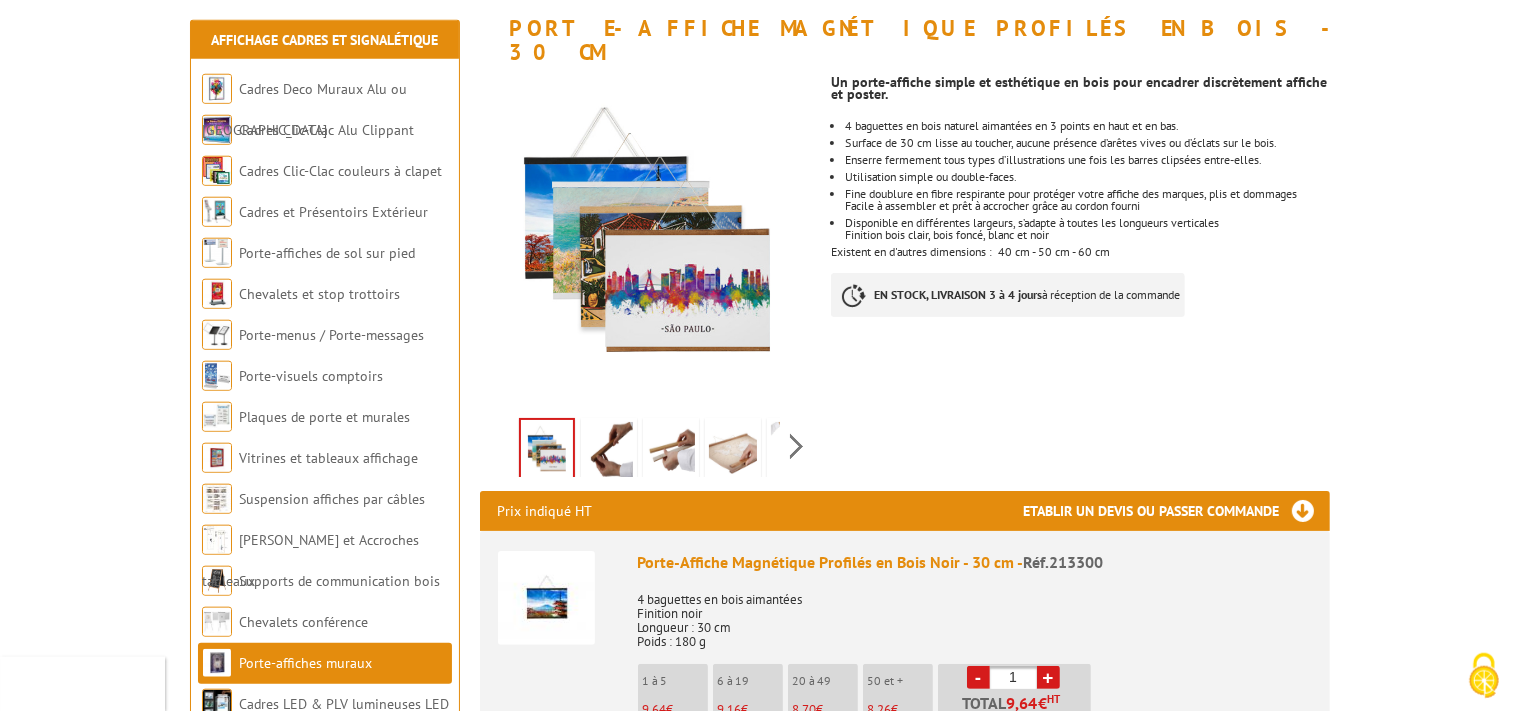 scroll, scrollTop: 316, scrollLeft: 0, axis: vertical 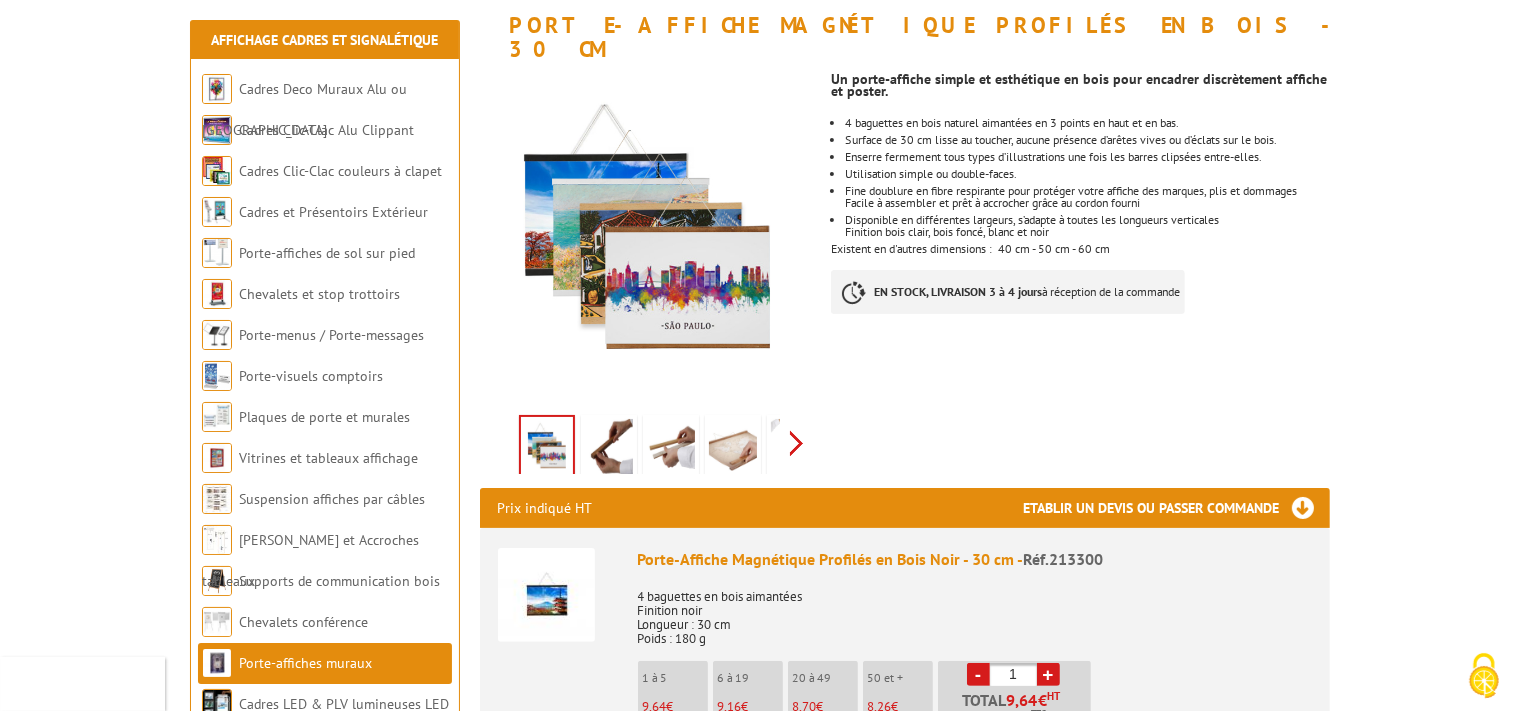 click on "Previous Next" at bounding box center [648, 443] 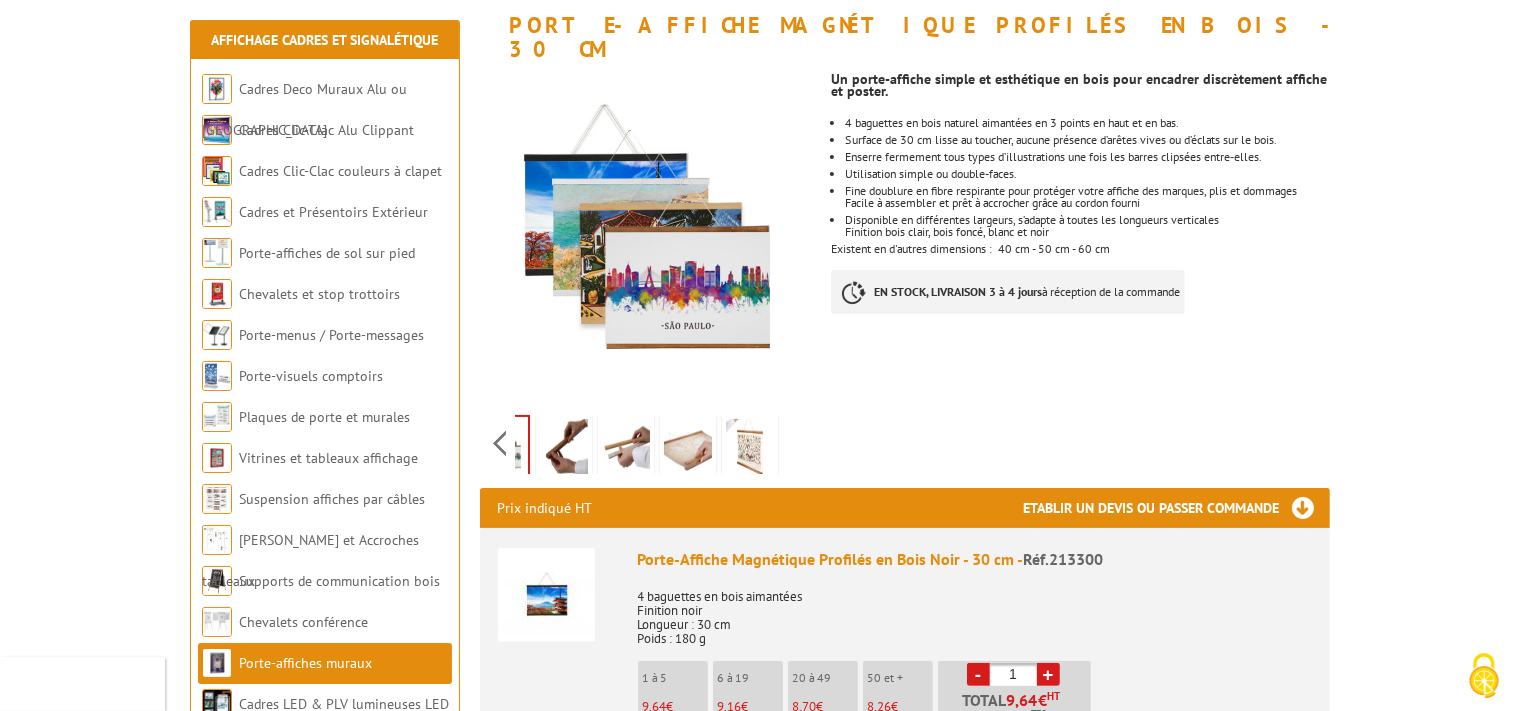 click at bounding box center (564, 450) 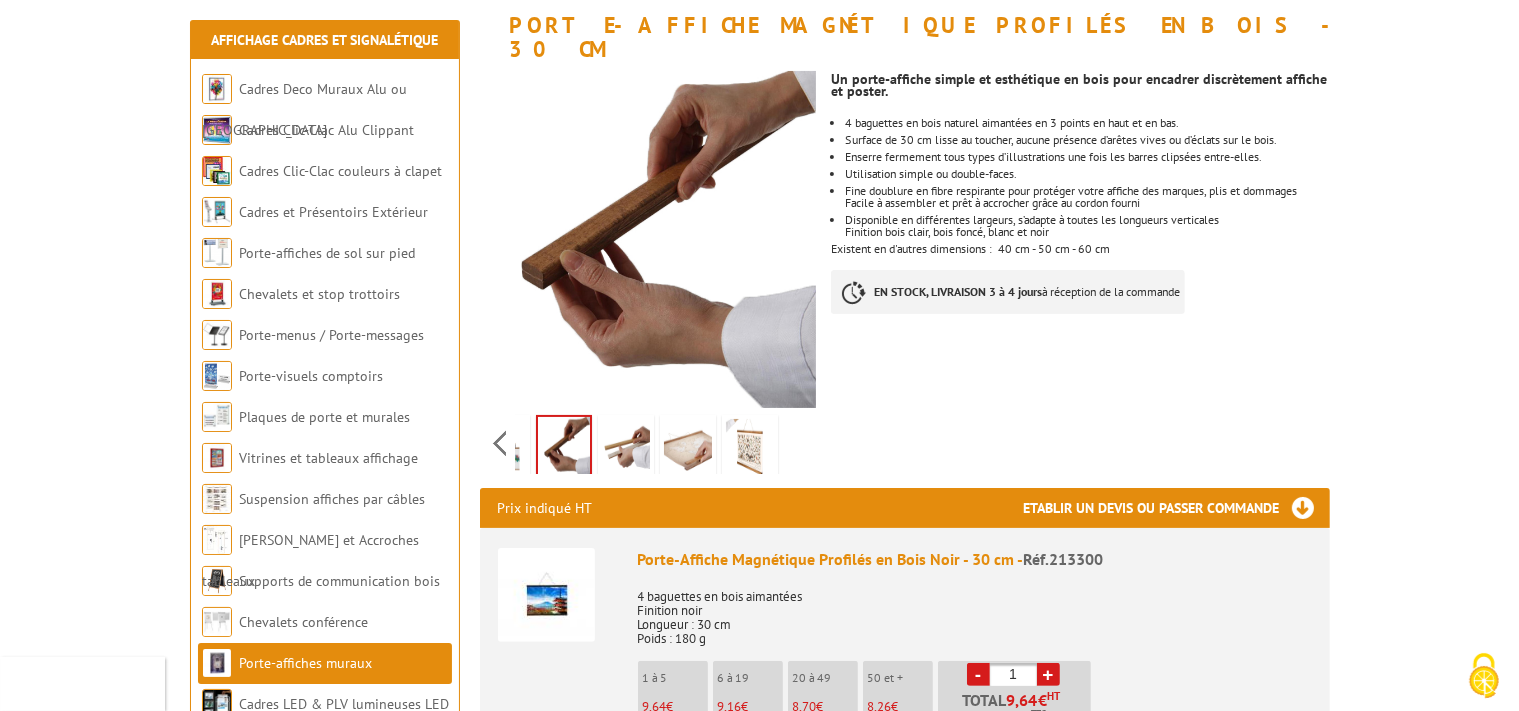 click at bounding box center (626, 450) 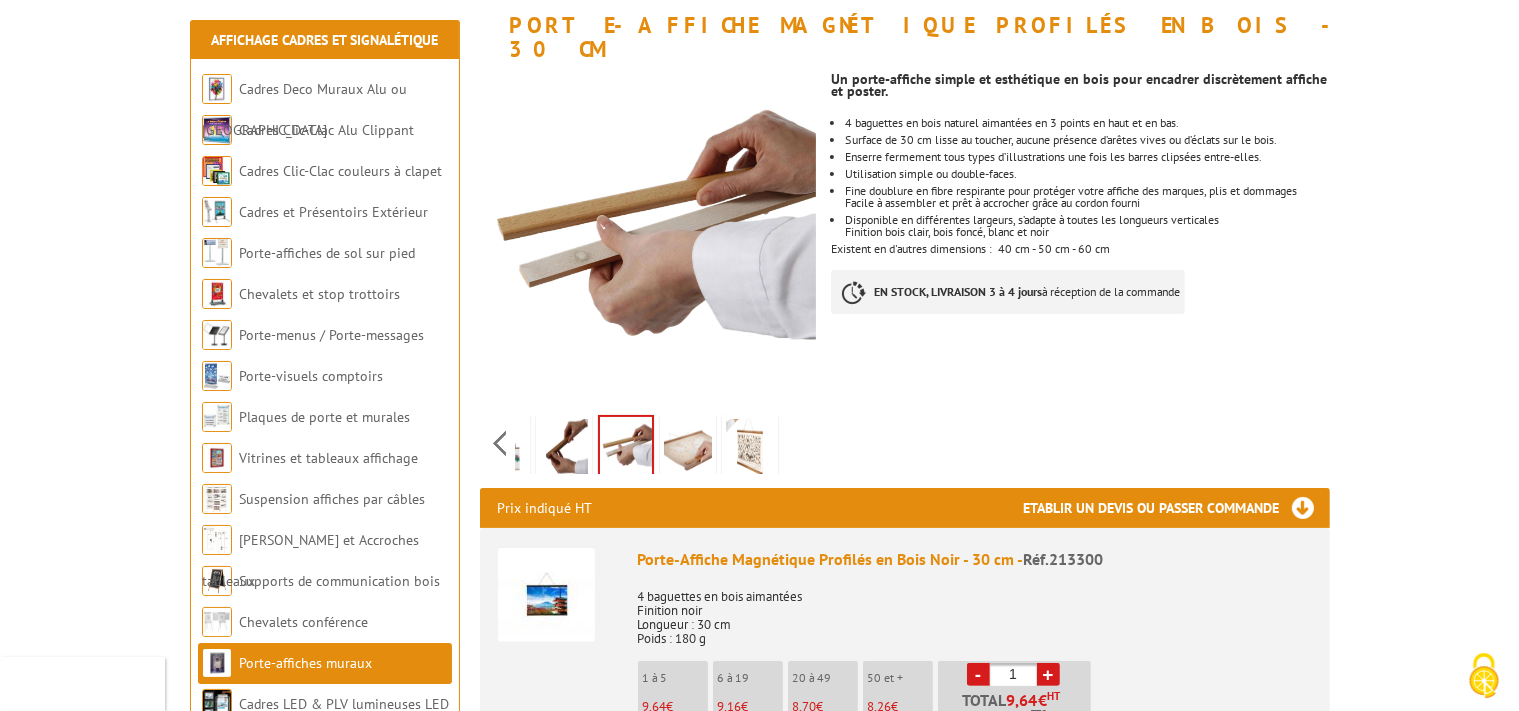 click at bounding box center (688, 450) 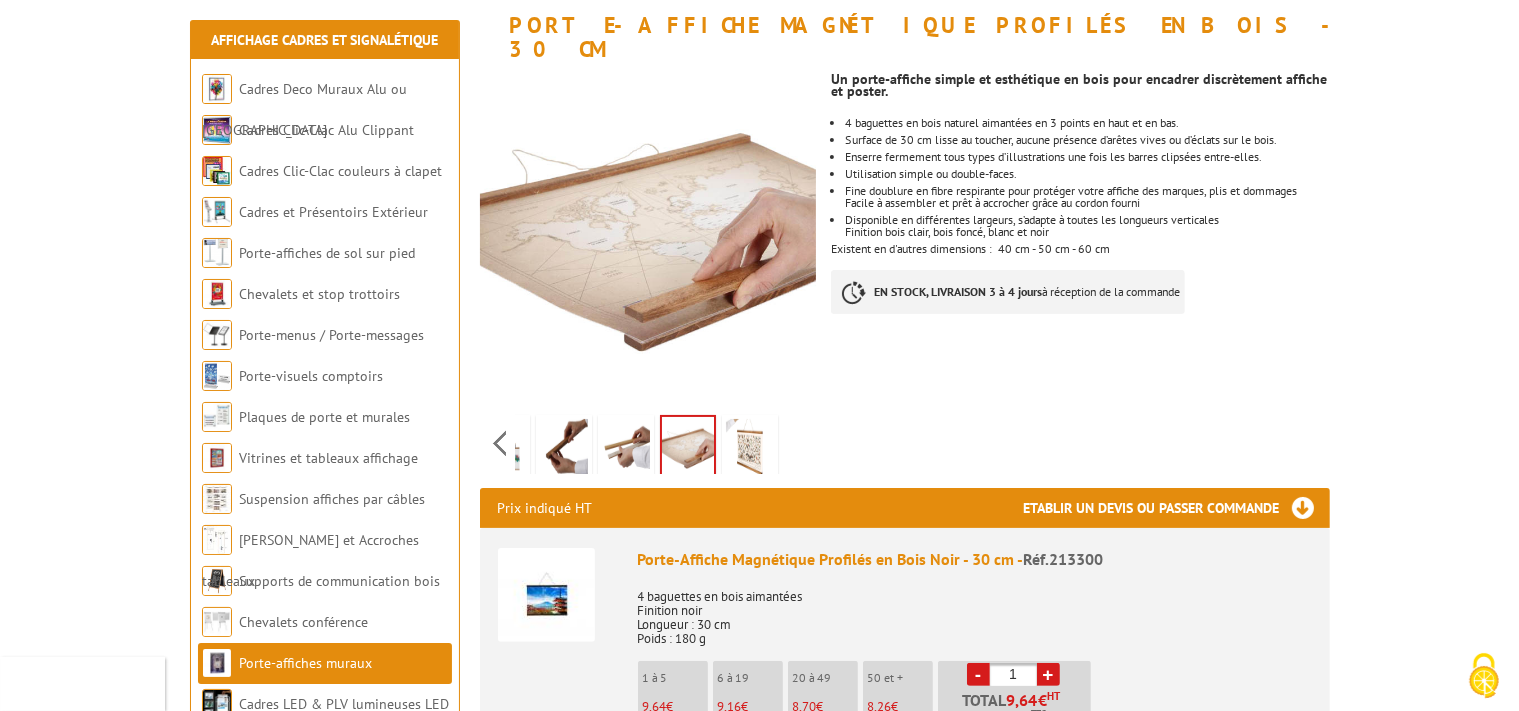 click at bounding box center [750, 450] 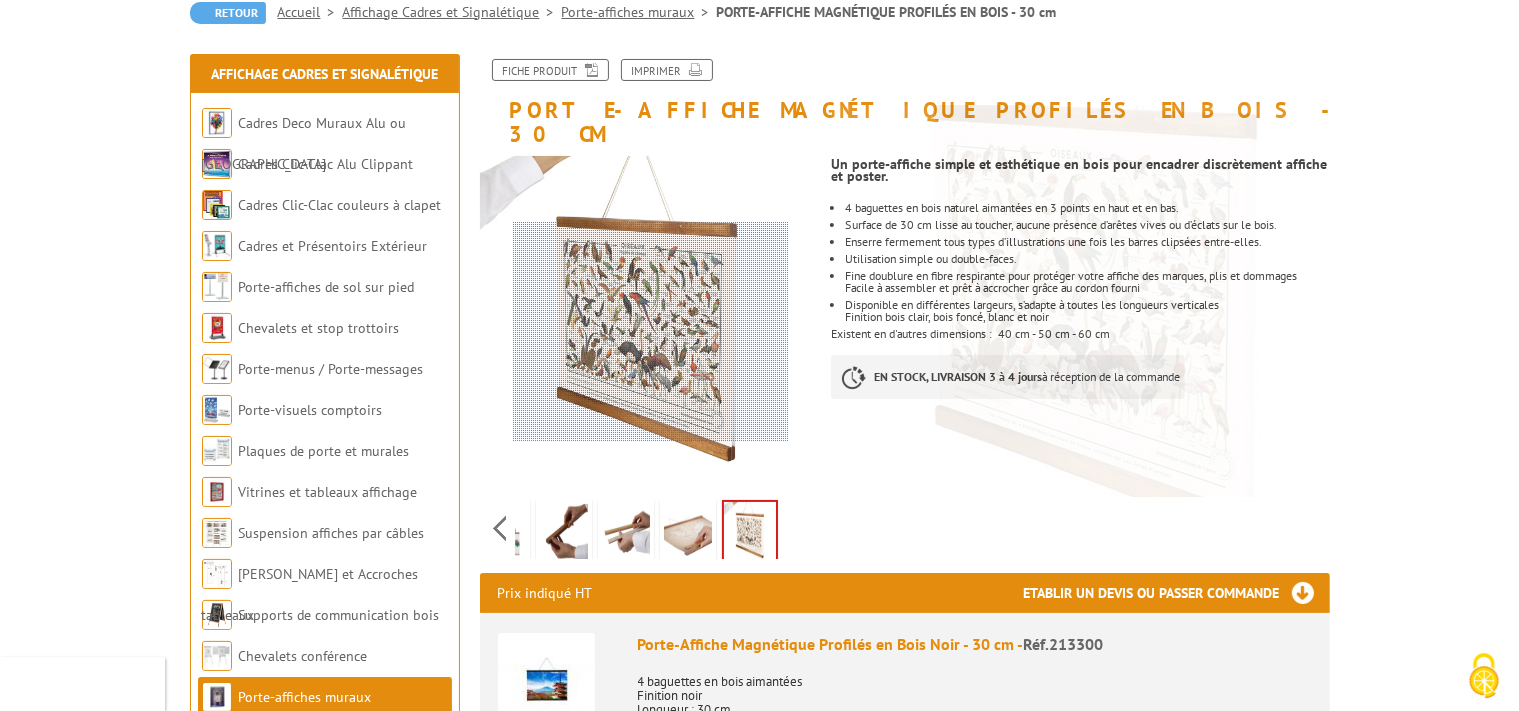 scroll, scrollTop: 105, scrollLeft: 0, axis: vertical 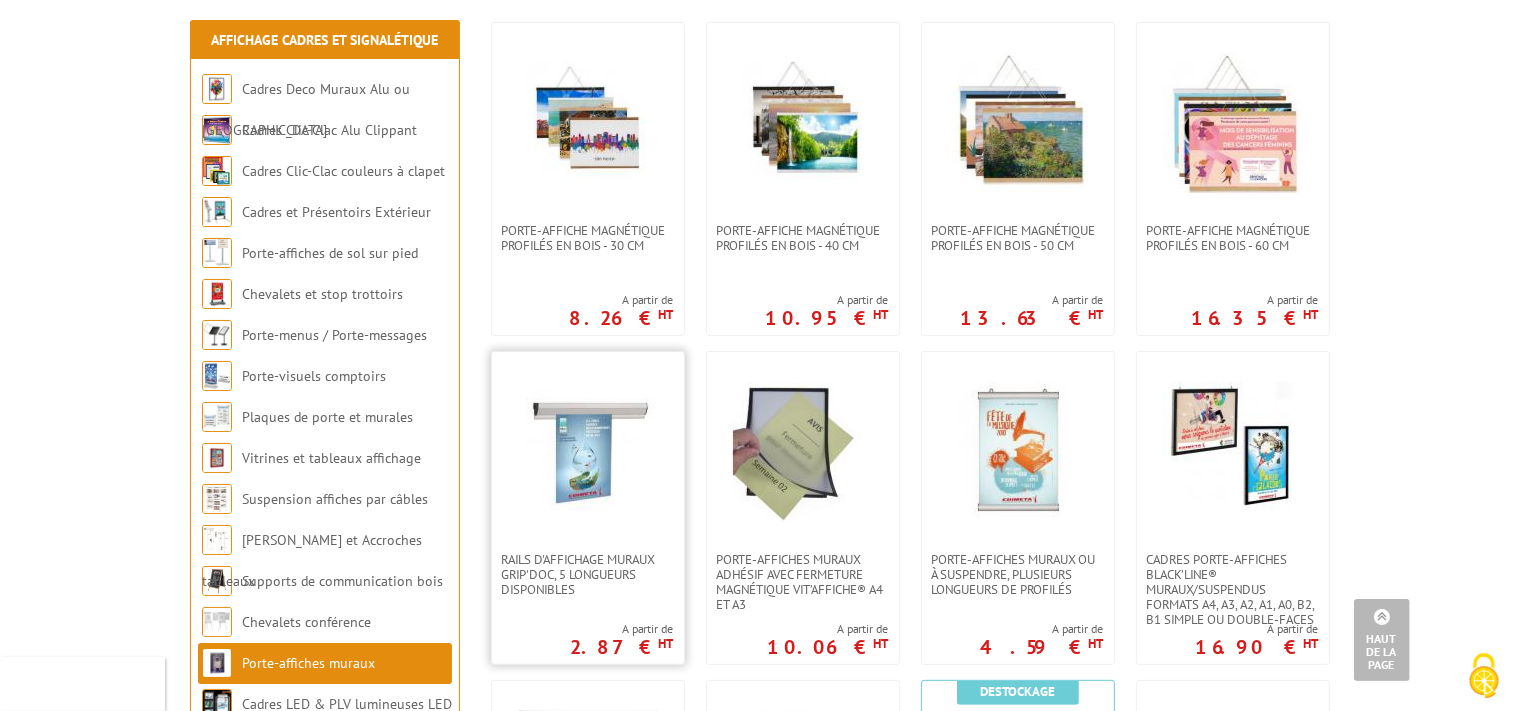 click at bounding box center (588, 452) 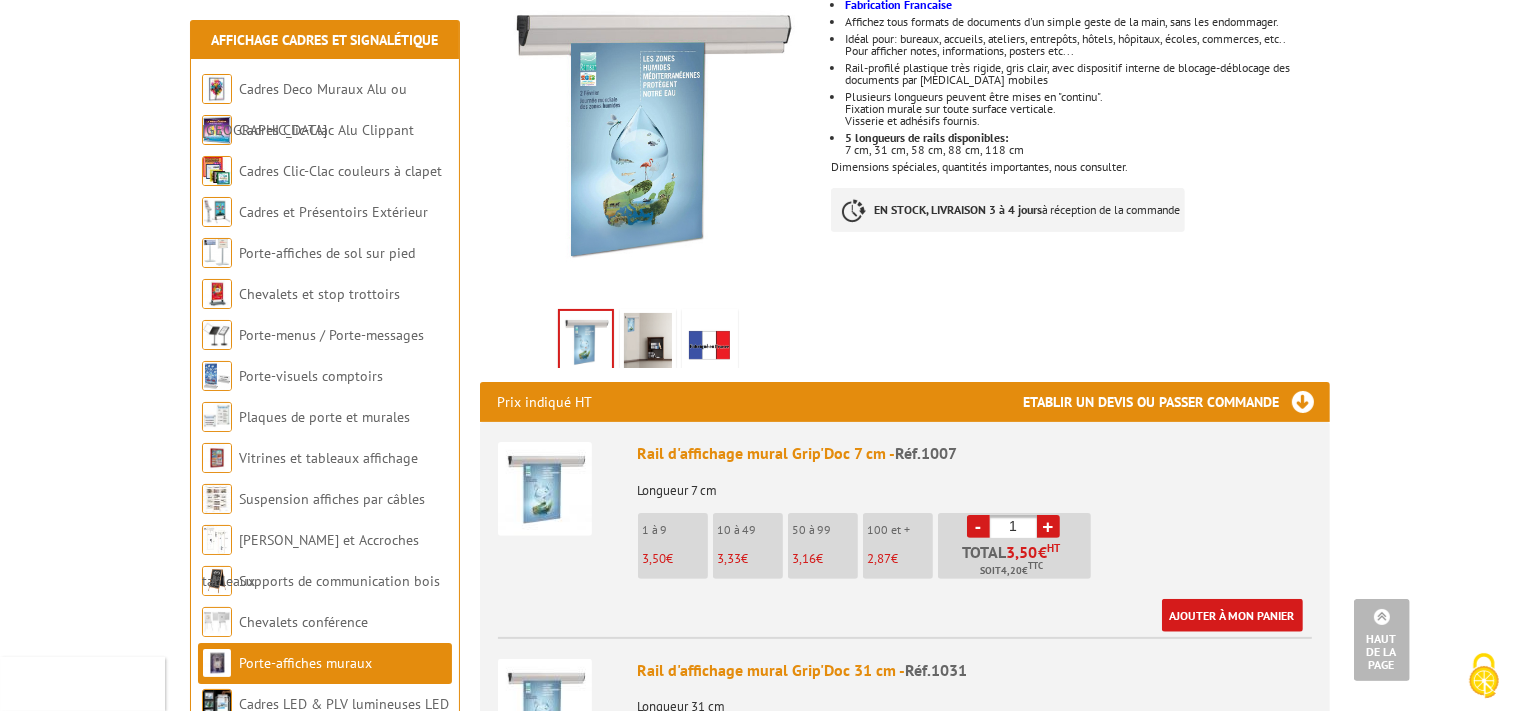 scroll, scrollTop: 316, scrollLeft: 0, axis: vertical 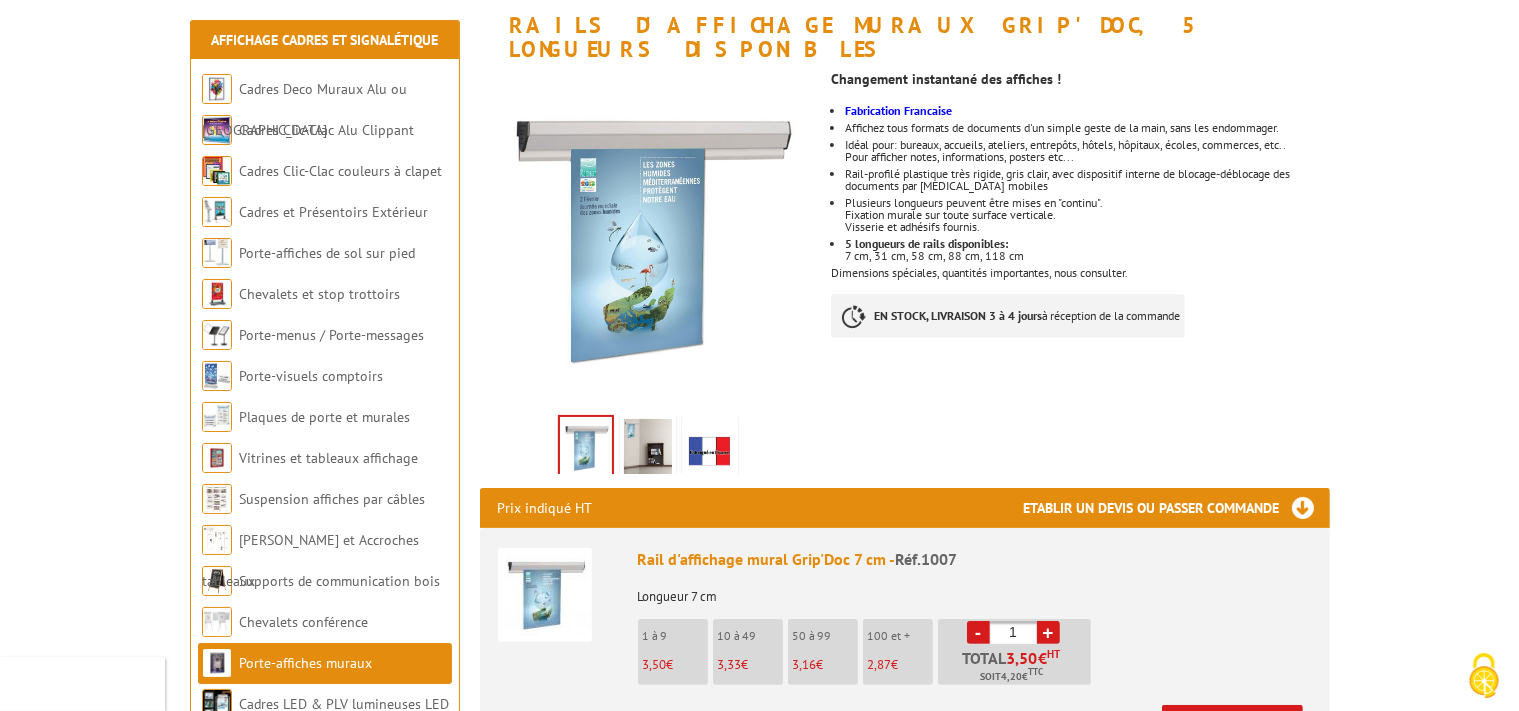 click at bounding box center (648, 450) 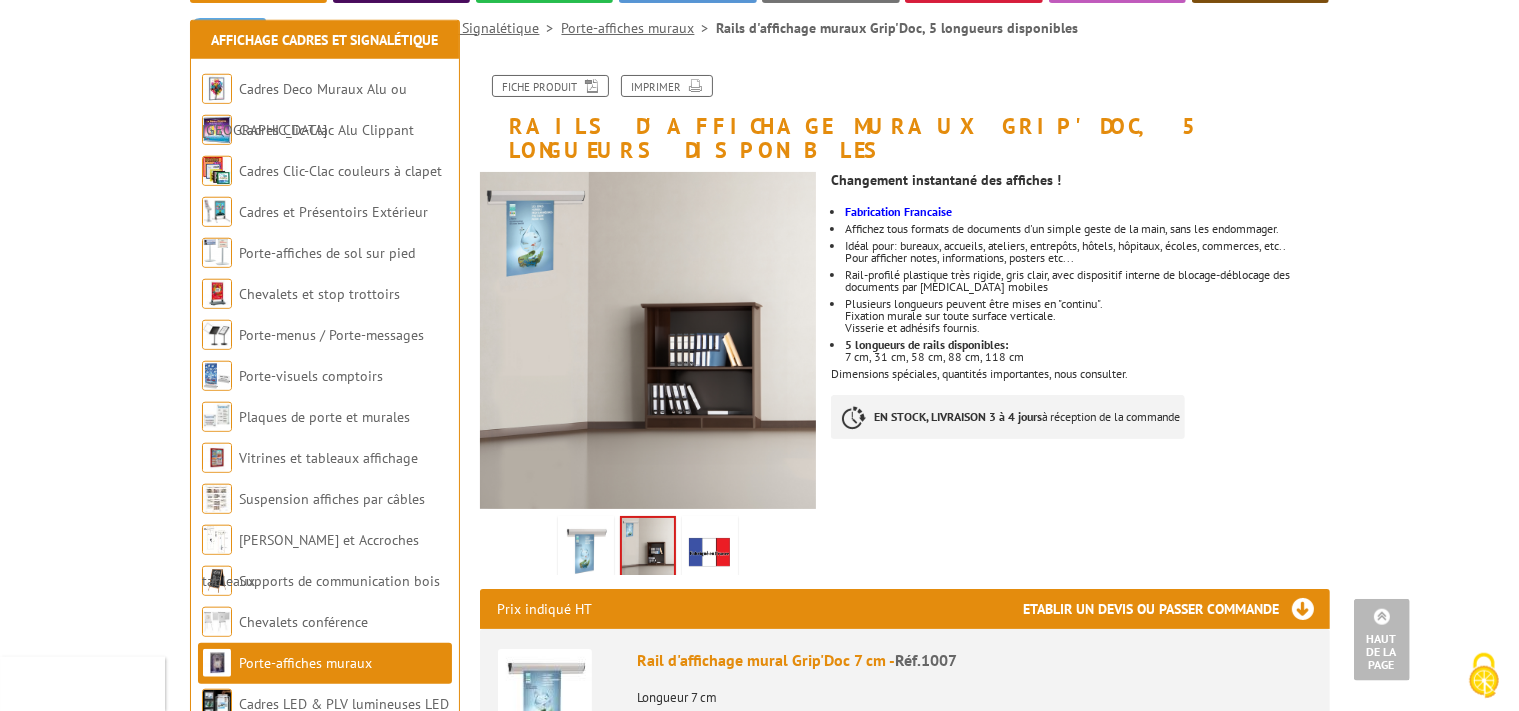 scroll, scrollTop: 211, scrollLeft: 0, axis: vertical 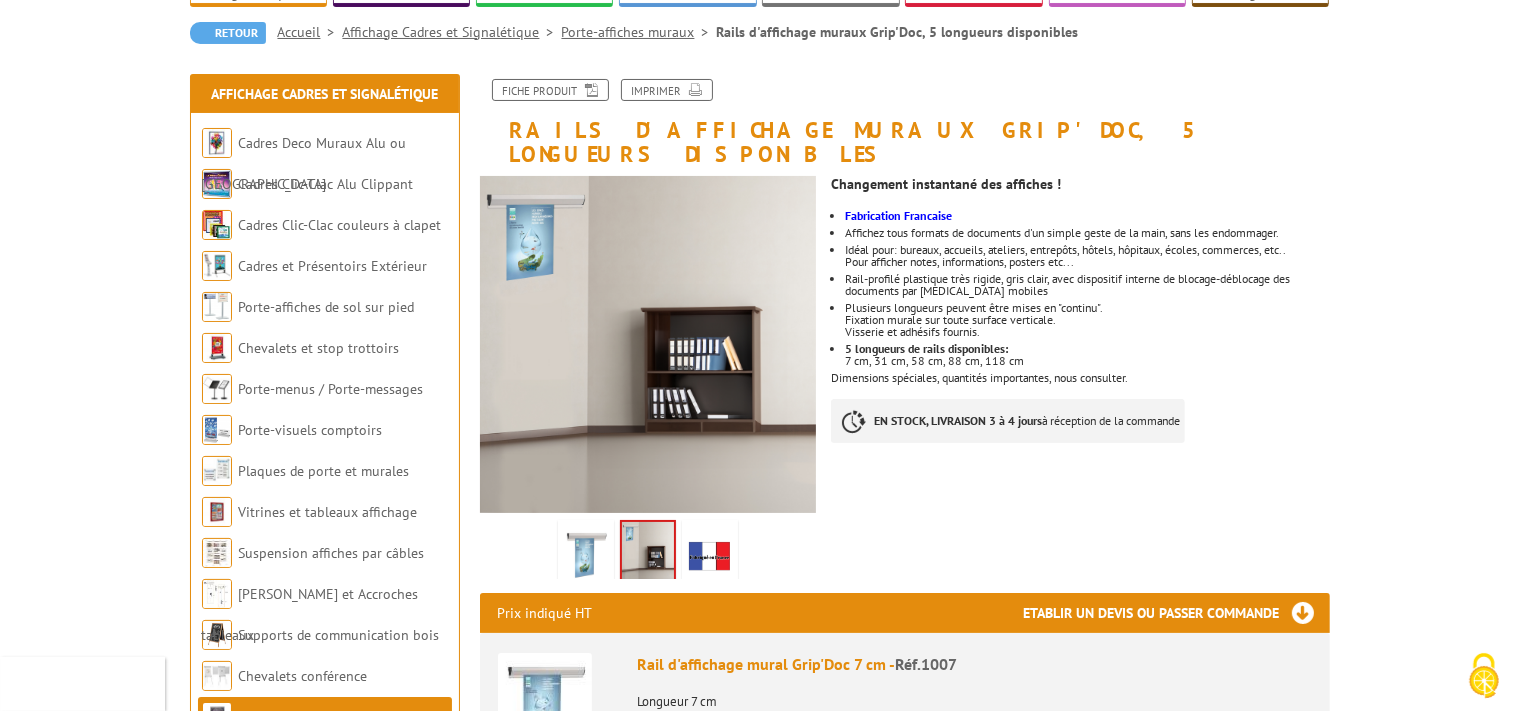 click at bounding box center (586, 555) 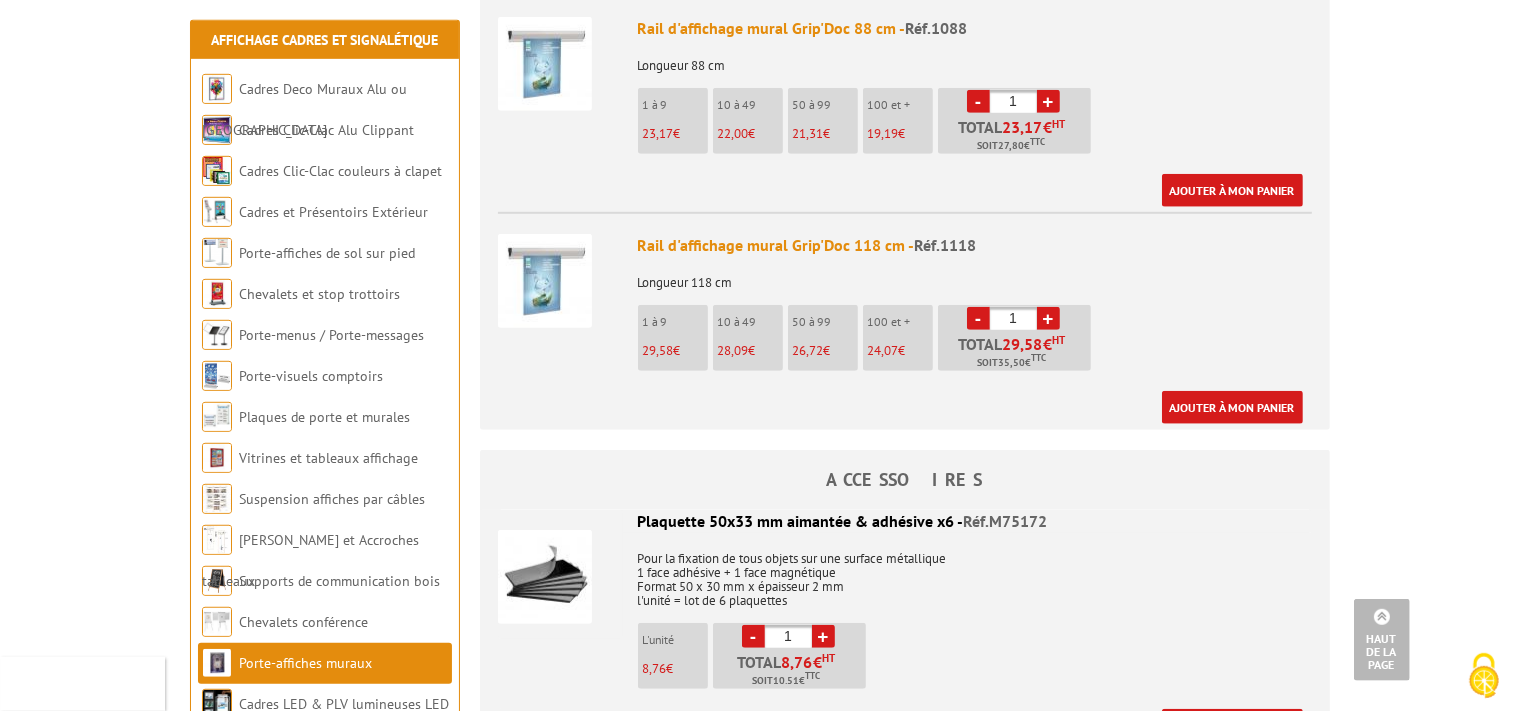 scroll, scrollTop: 1161, scrollLeft: 0, axis: vertical 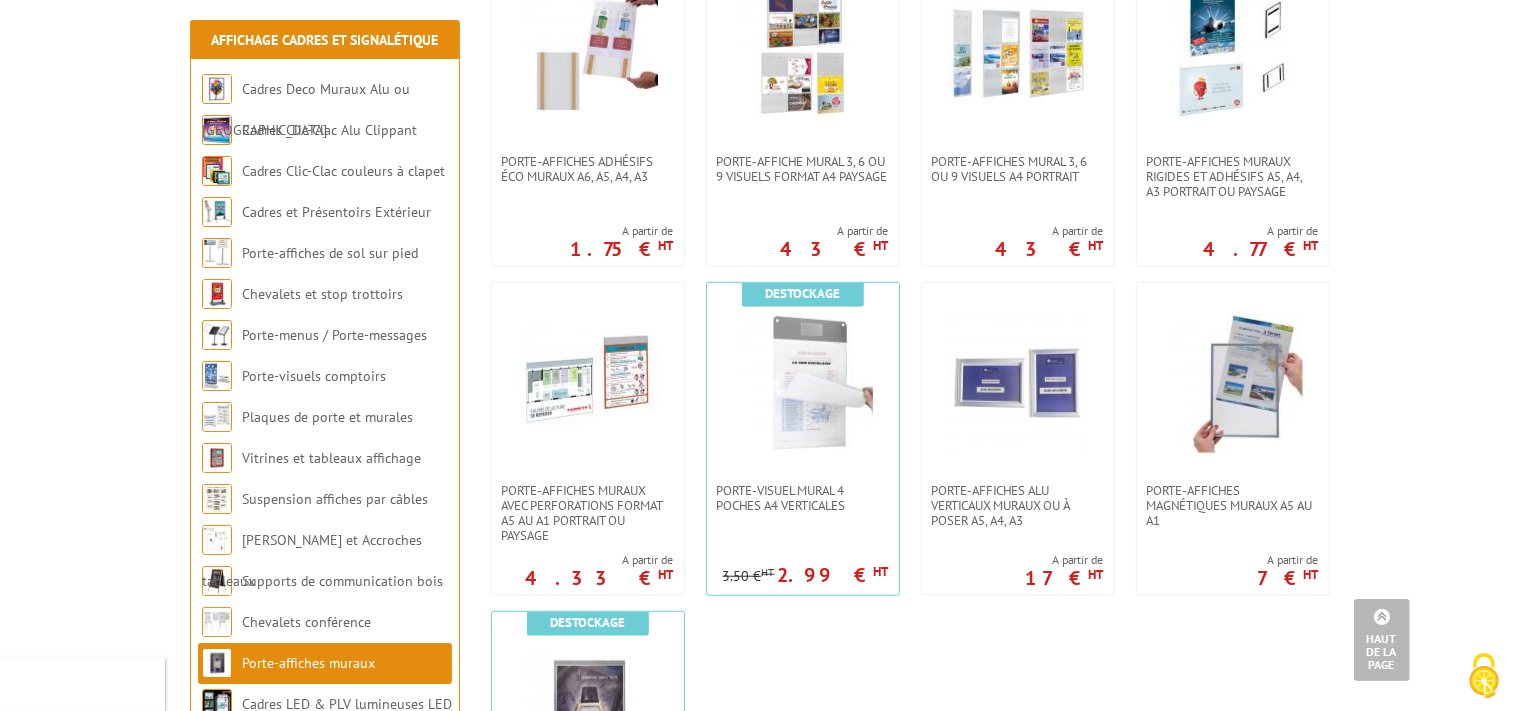 click at bounding box center [803, 383] 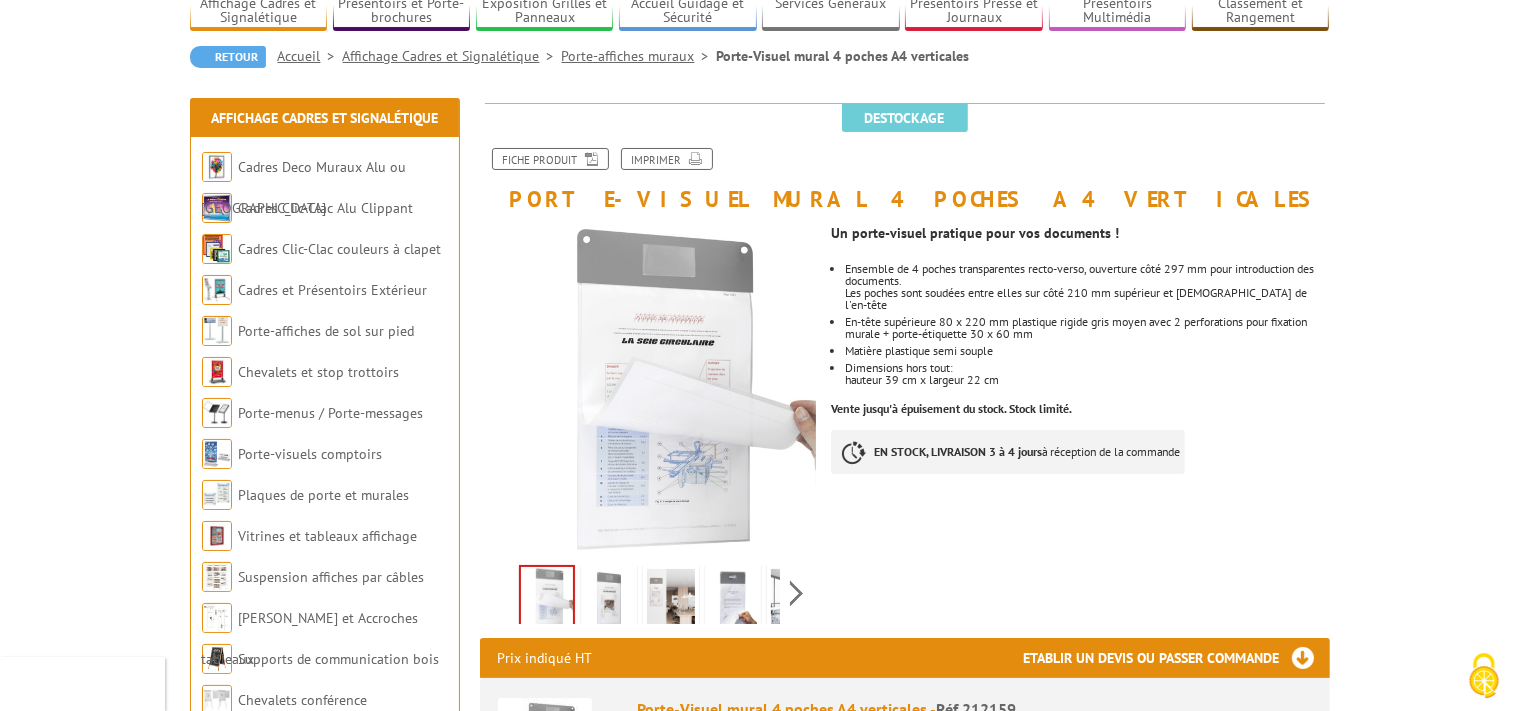 scroll, scrollTop: 316, scrollLeft: 0, axis: vertical 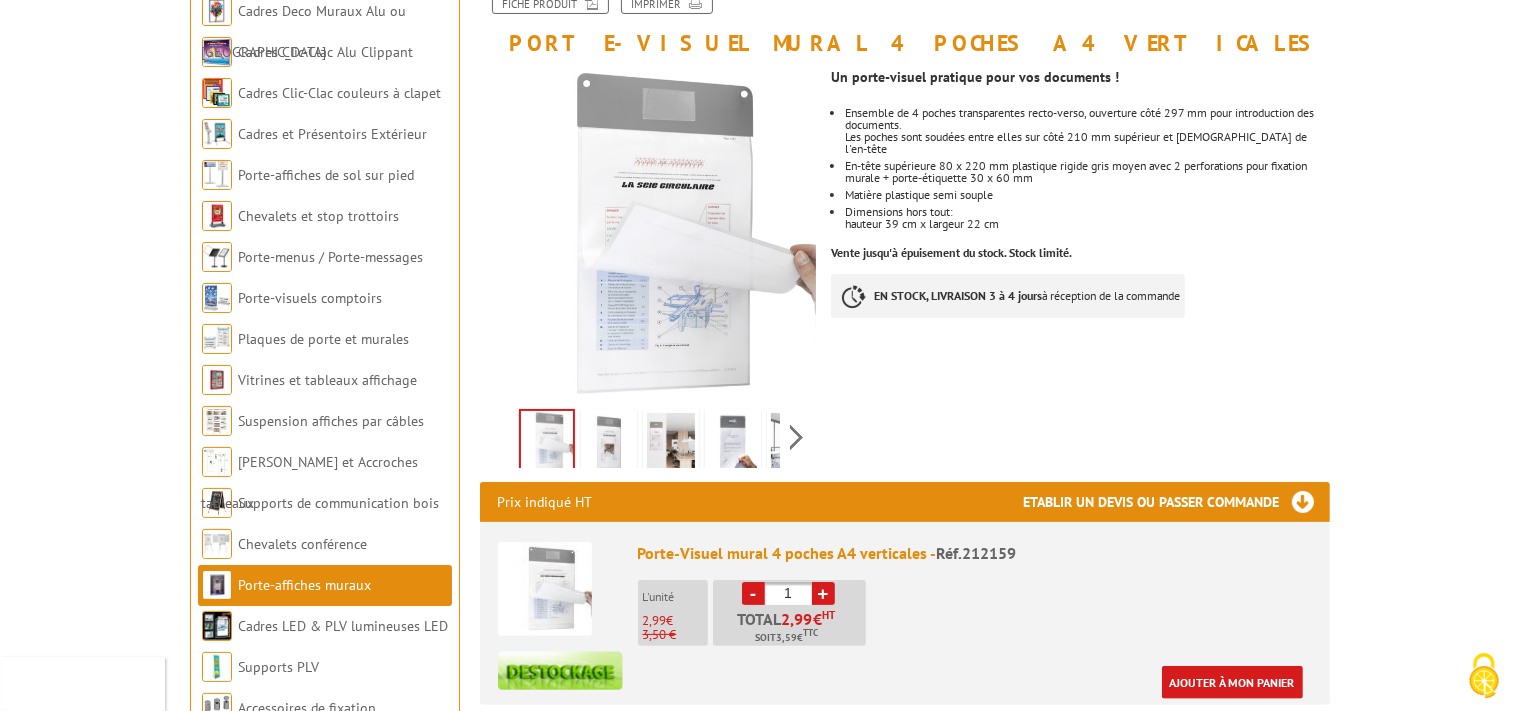 click at bounding box center (609, 444) 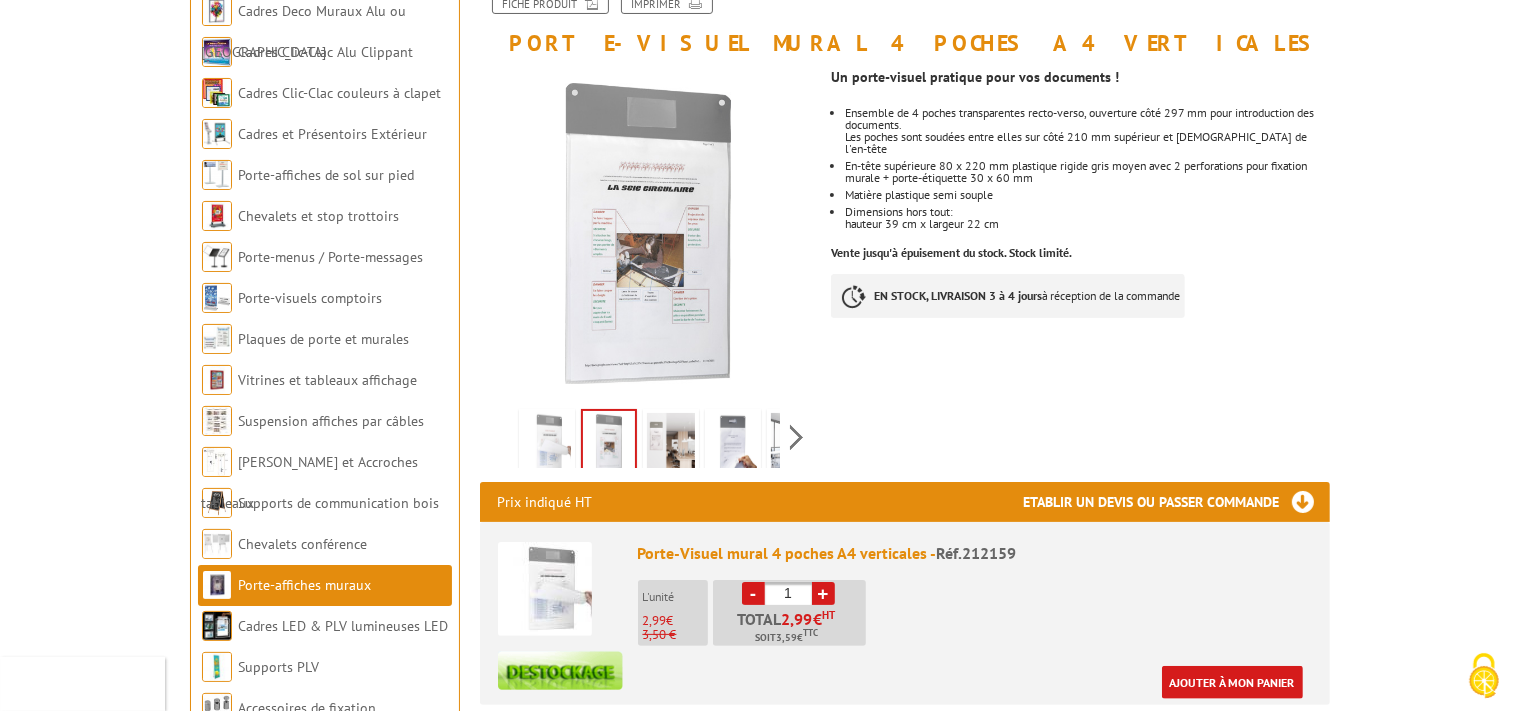 click at bounding box center (671, 444) 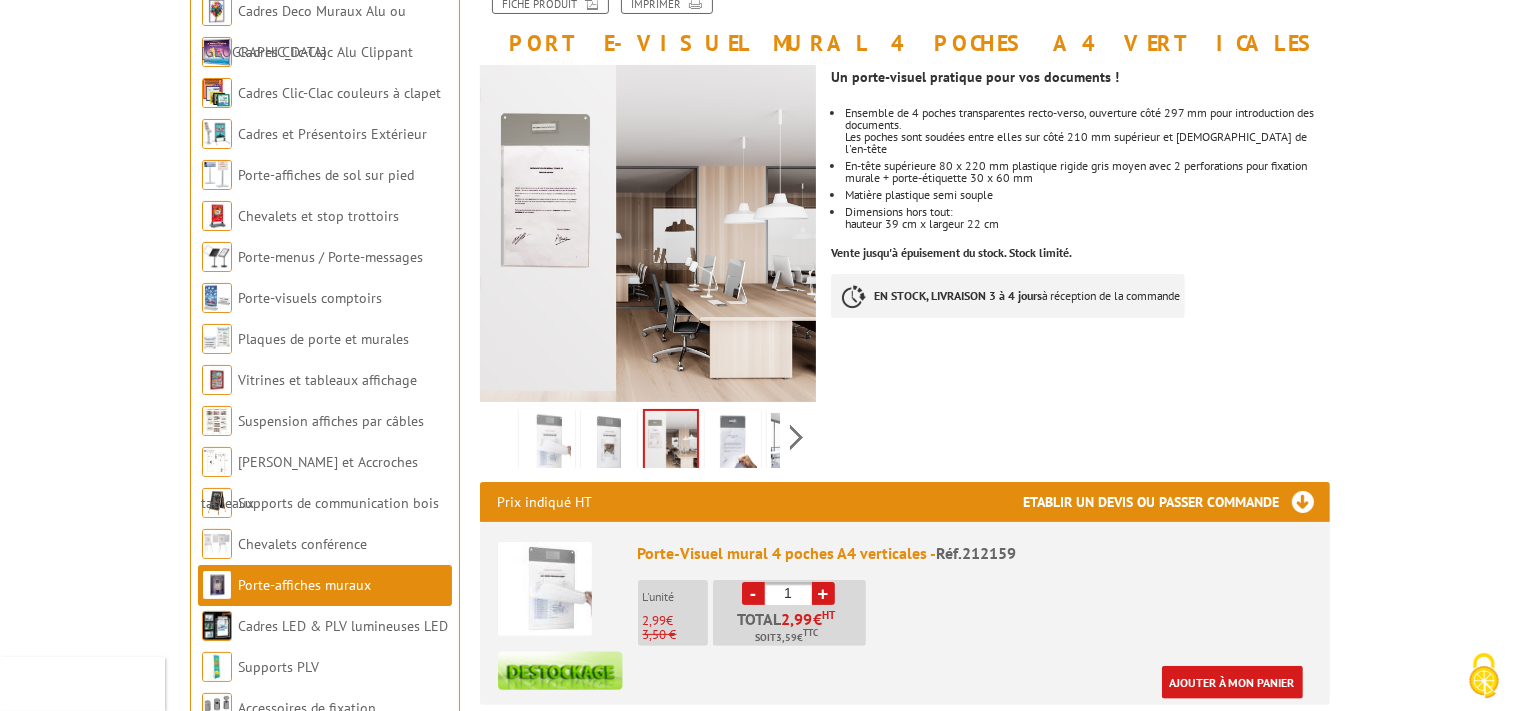 click at bounding box center (733, 444) 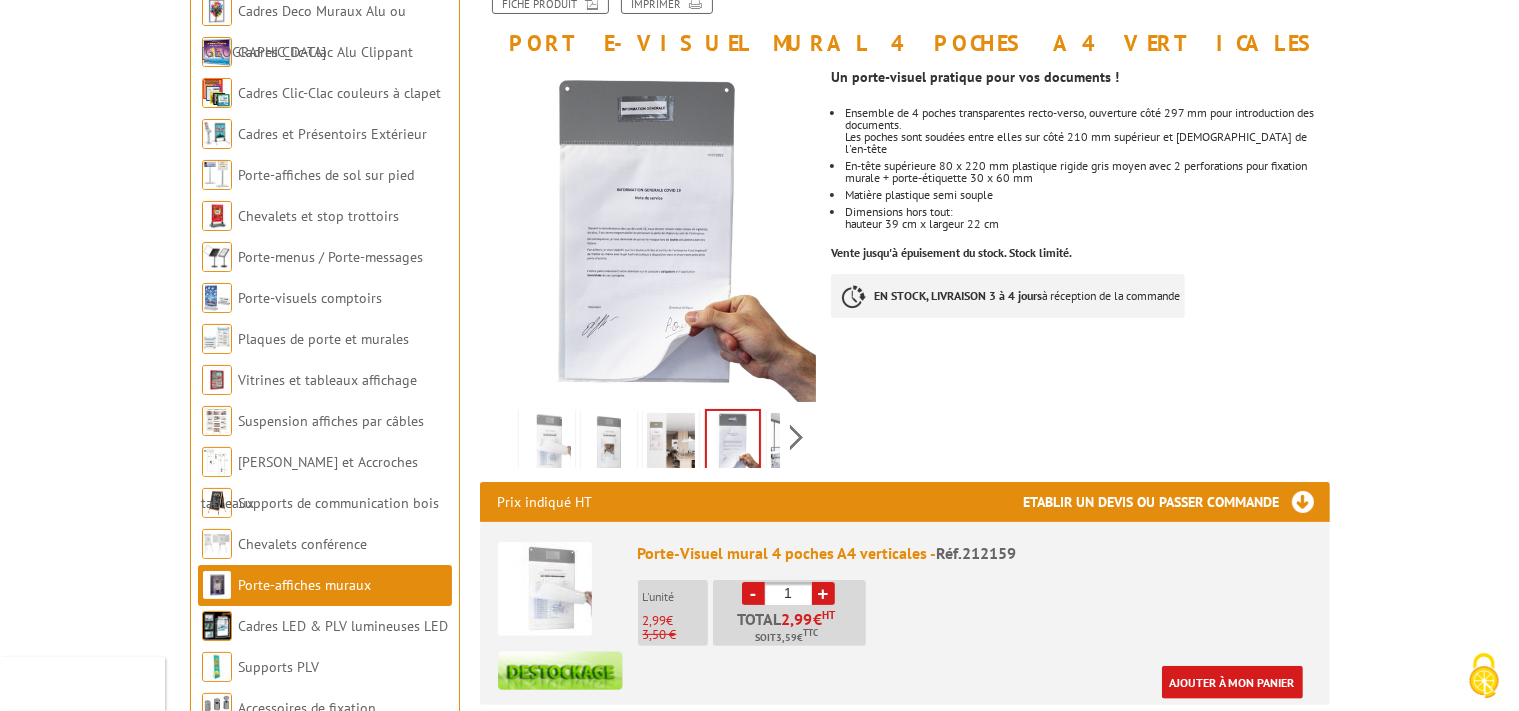 click at bounding box center [795, 444] 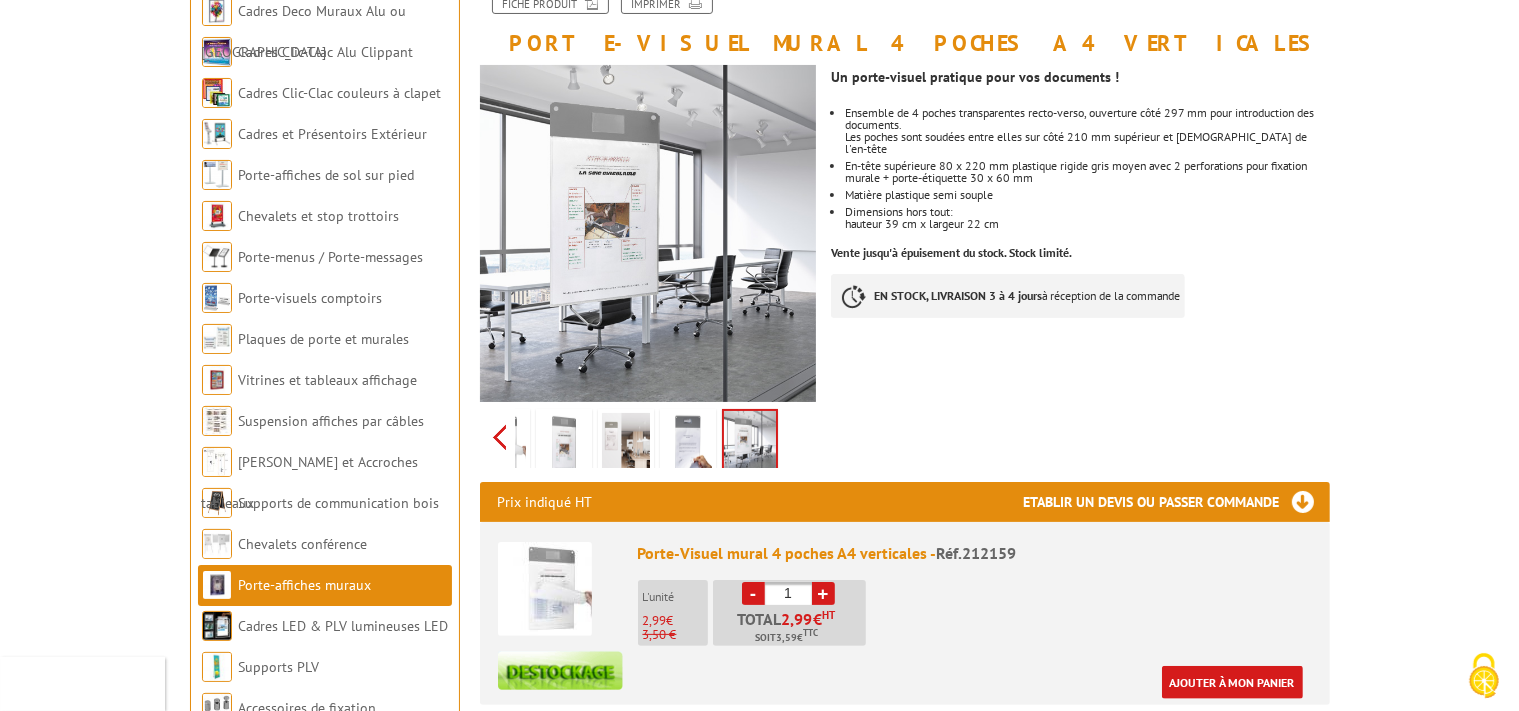 click on "Previous Next" at bounding box center (648, 437) 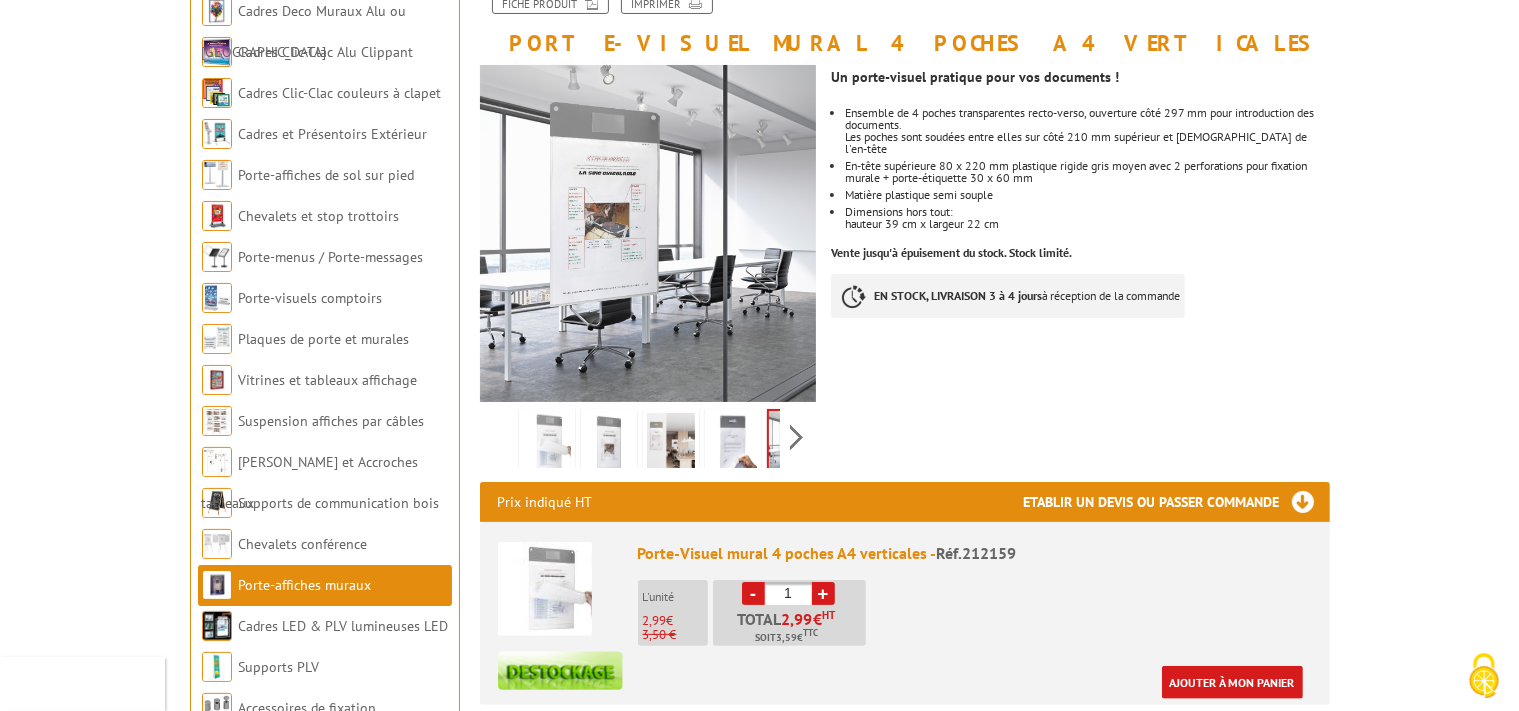 click on "Previous Next" at bounding box center [648, 437] 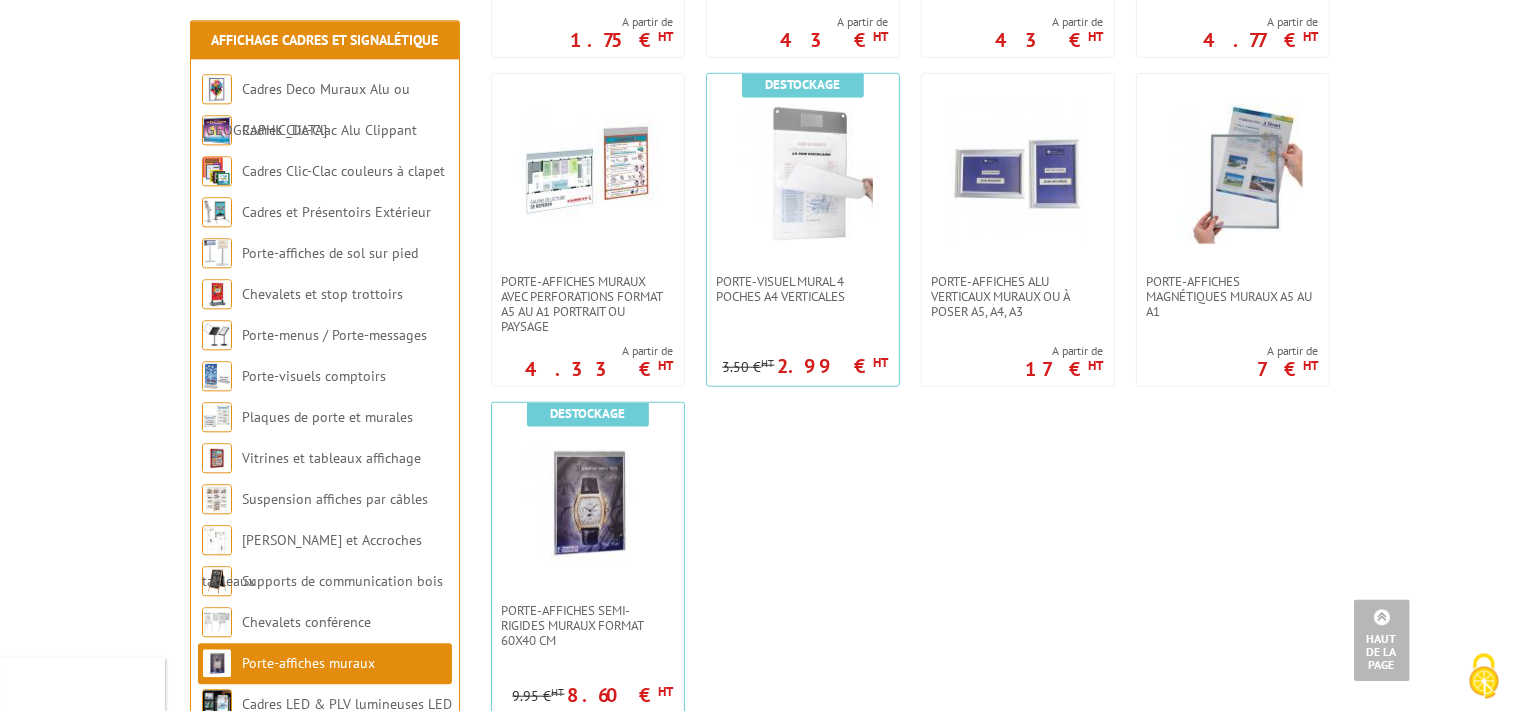 scroll, scrollTop: 1689, scrollLeft: 0, axis: vertical 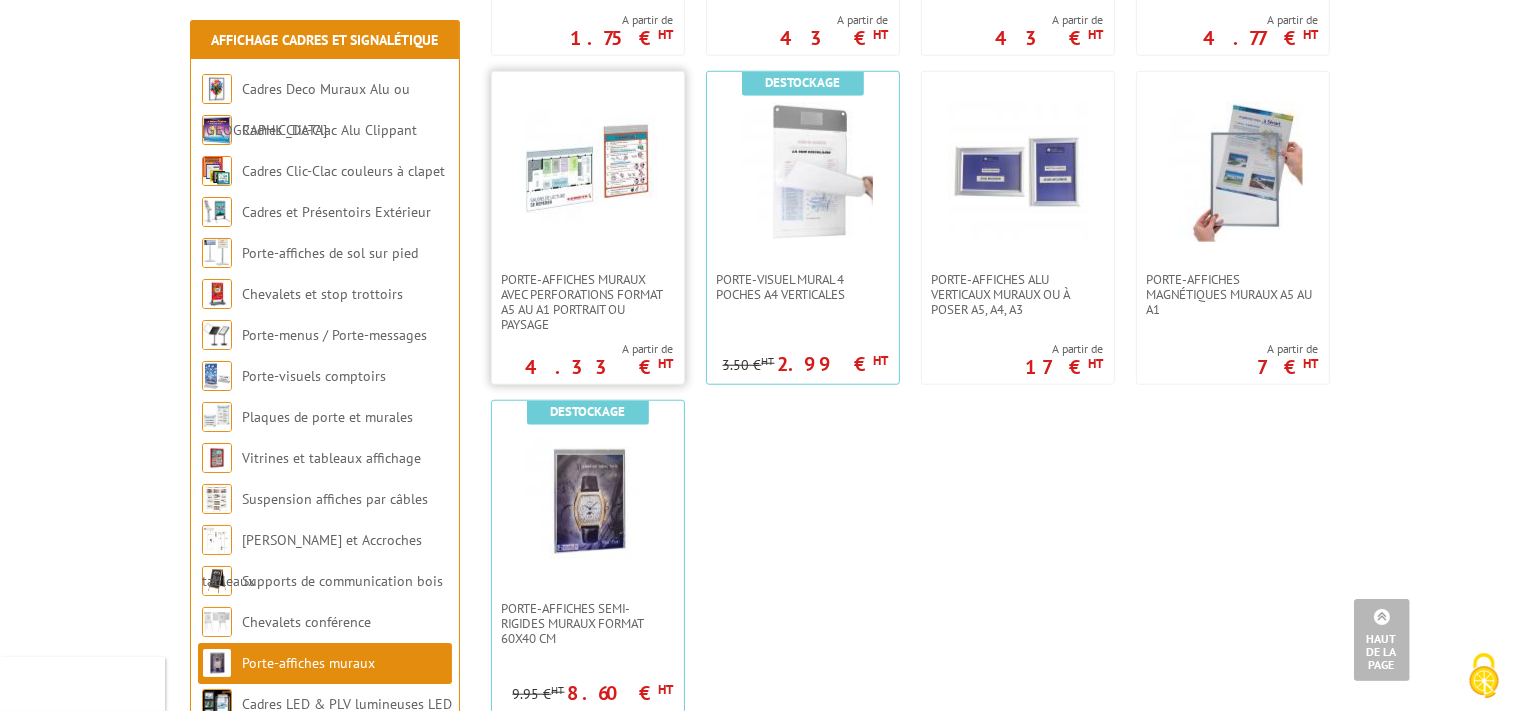 click at bounding box center (588, 172) 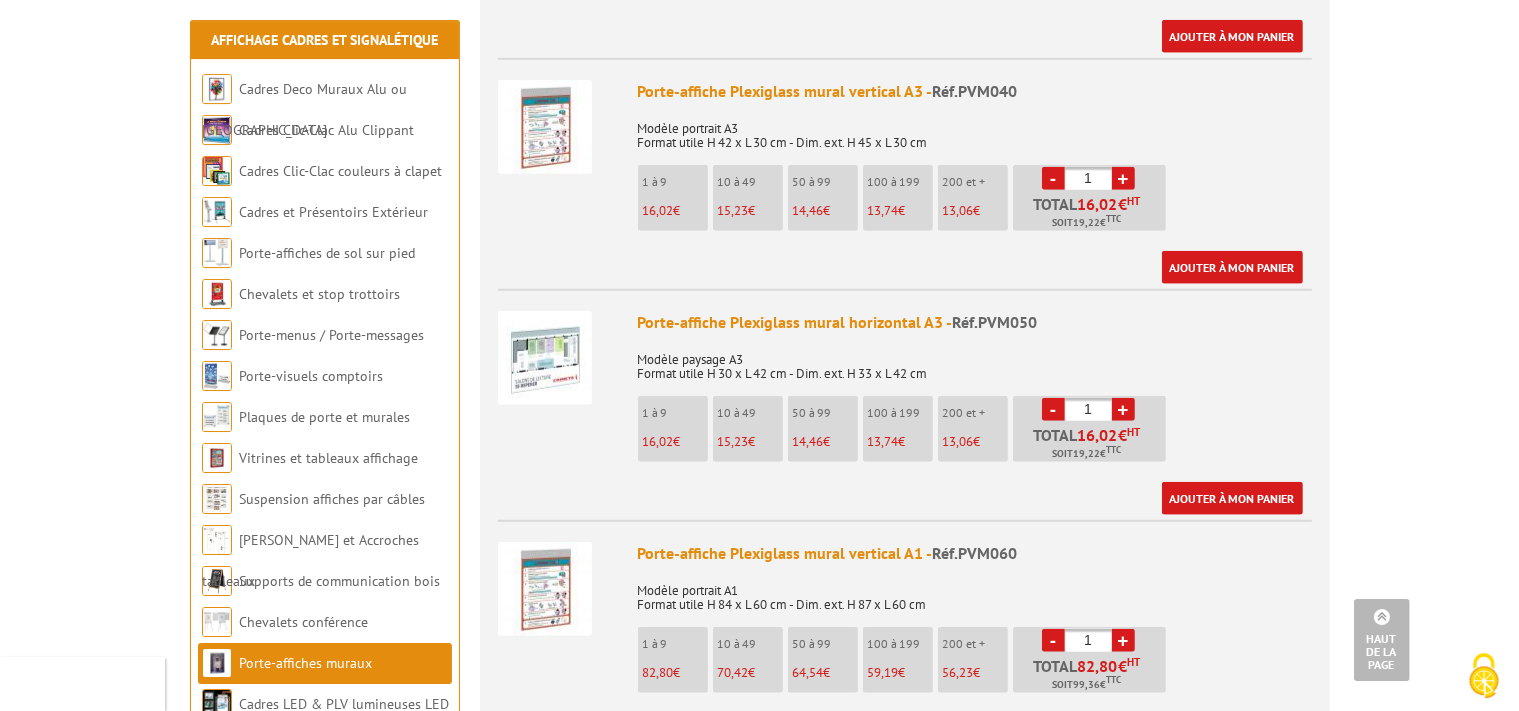 scroll, scrollTop: 1689, scrollLeft: 0, axis: vertical 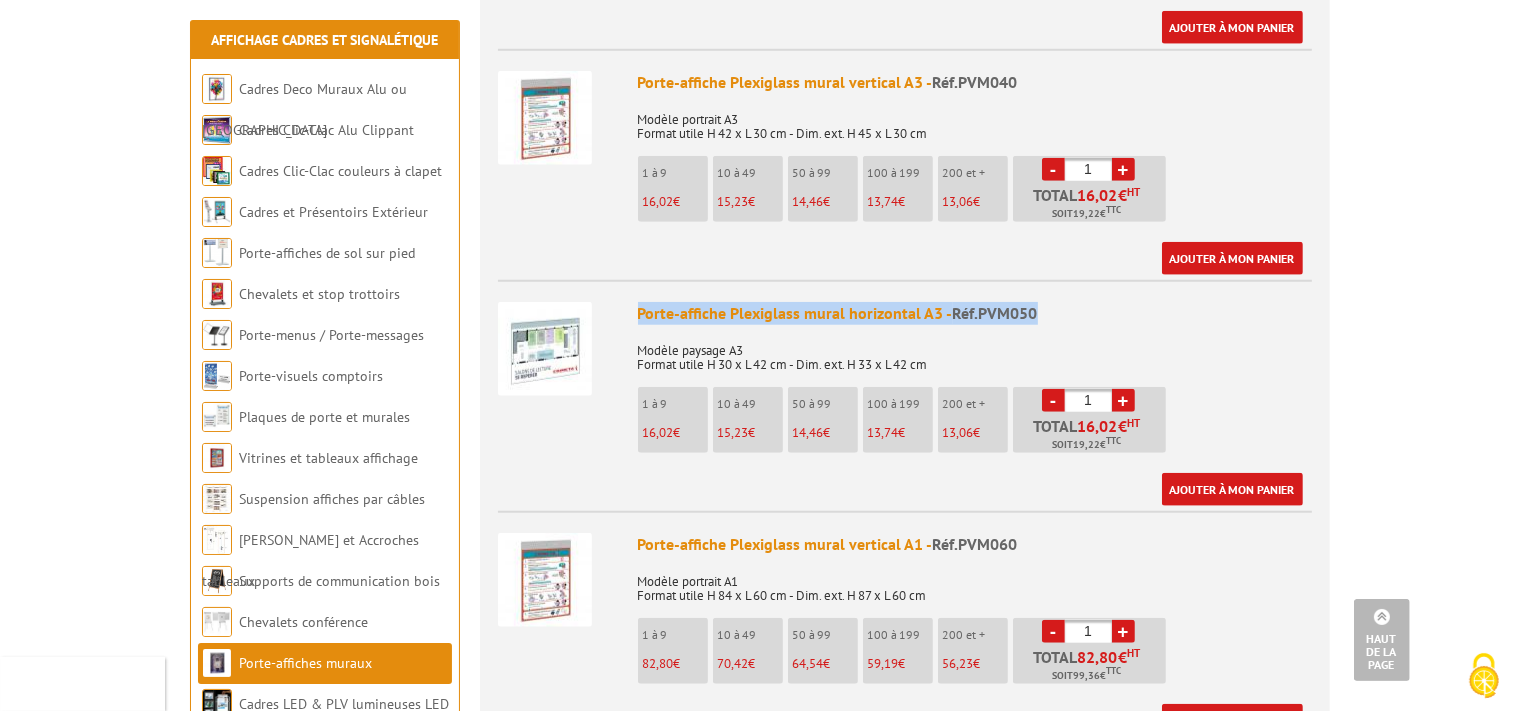 drag, startPoint x: 640, startPoint y: 310, endPoint x: 1035, endPoint y: 316, distance: 395.04556 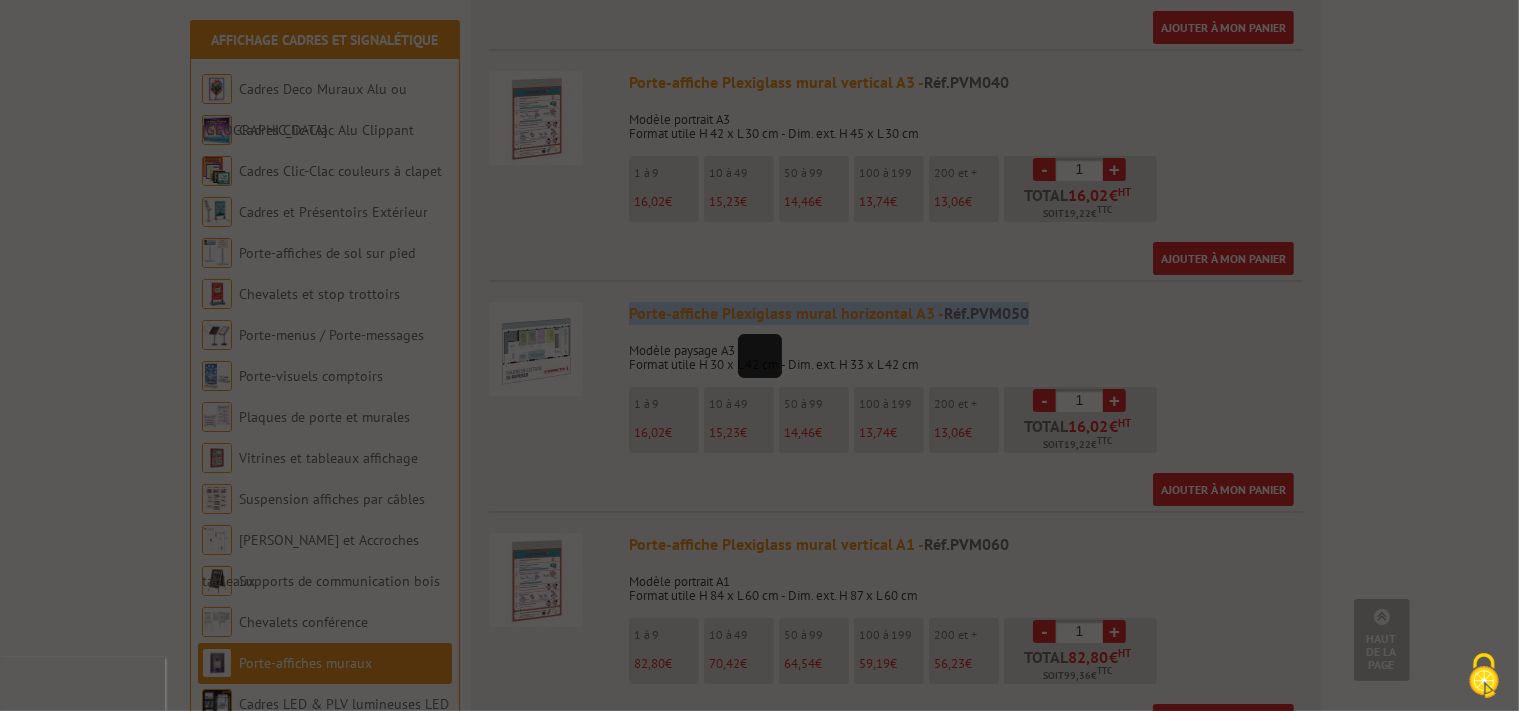 scroll, scrollTop: 1688, scrollLeft: 0, axis: vertical 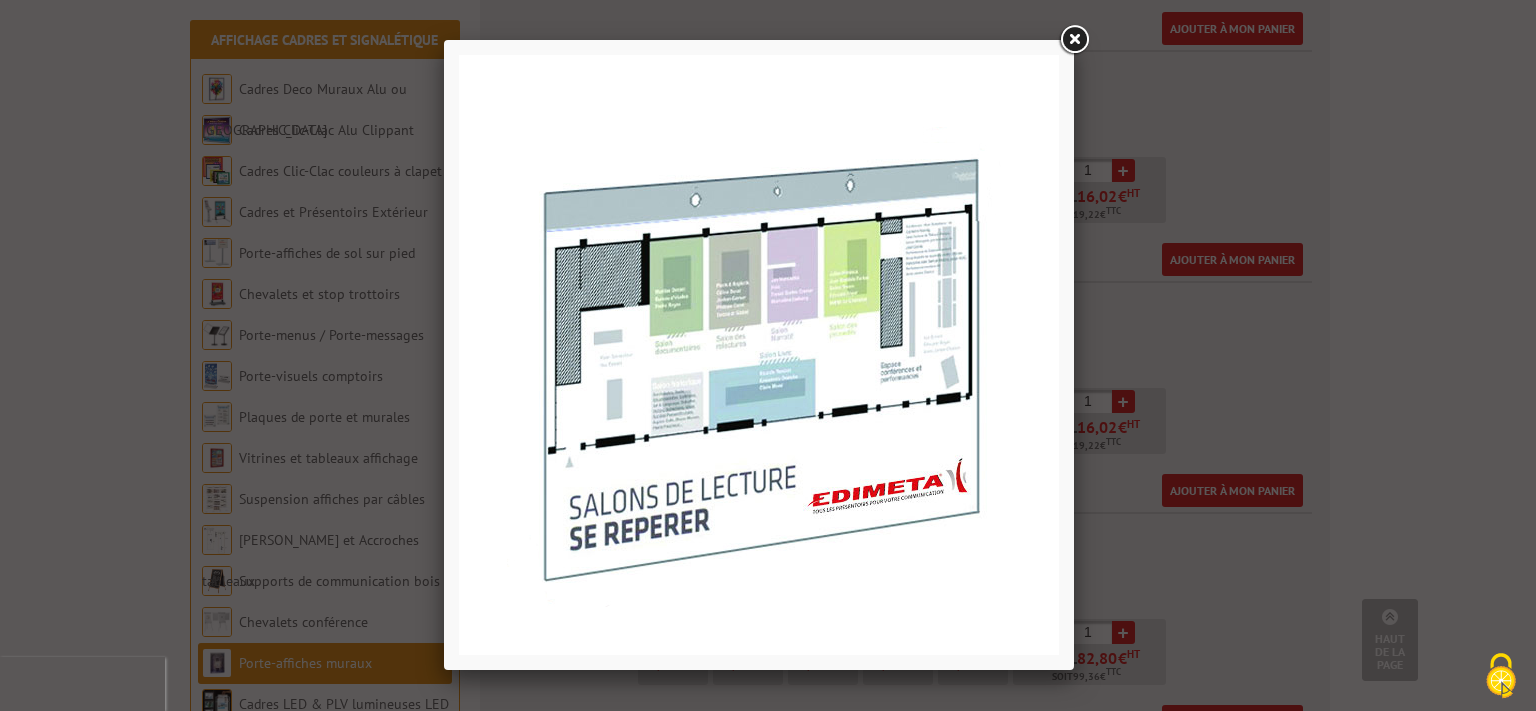 click at bounding box center (1074, 40) 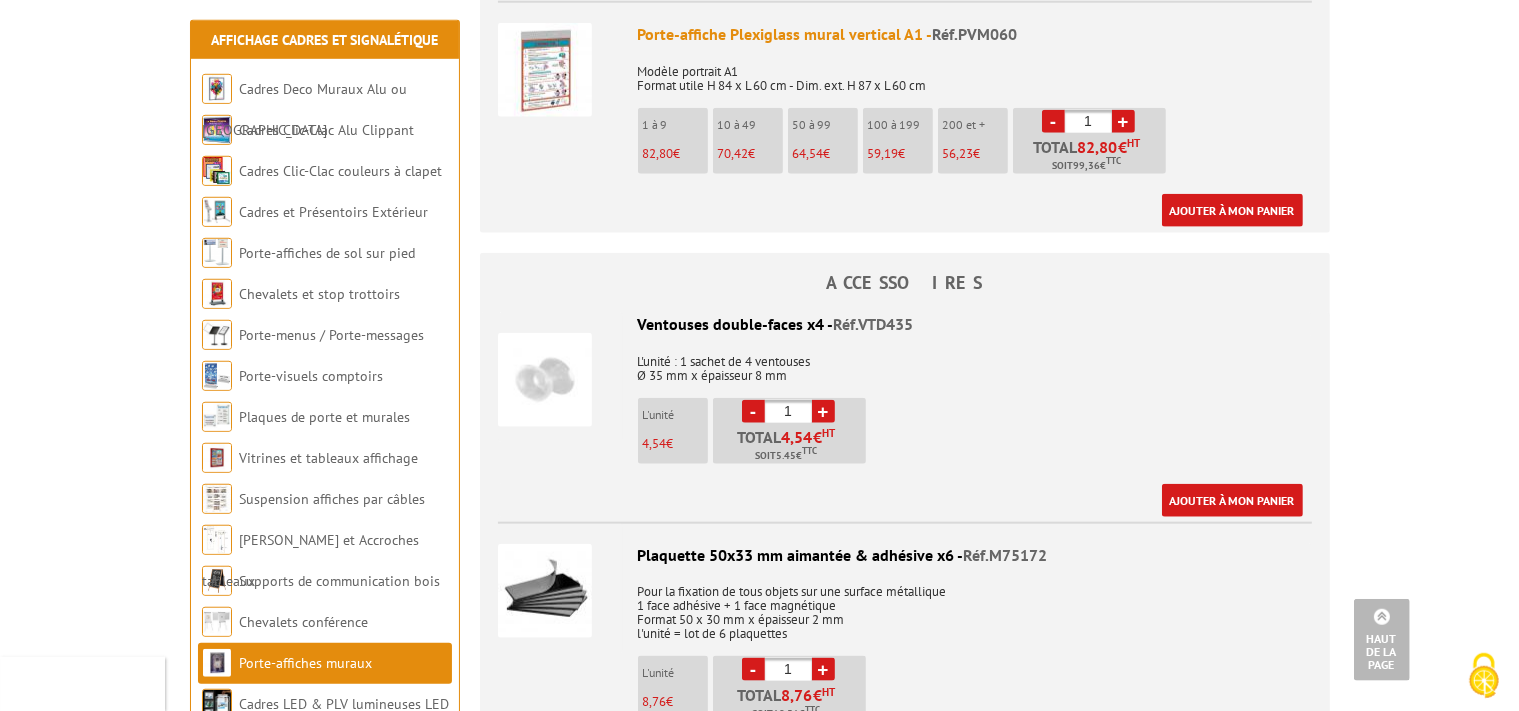 scroll, scrollTop: 2216, scrollLeft: 0, axis: vertical 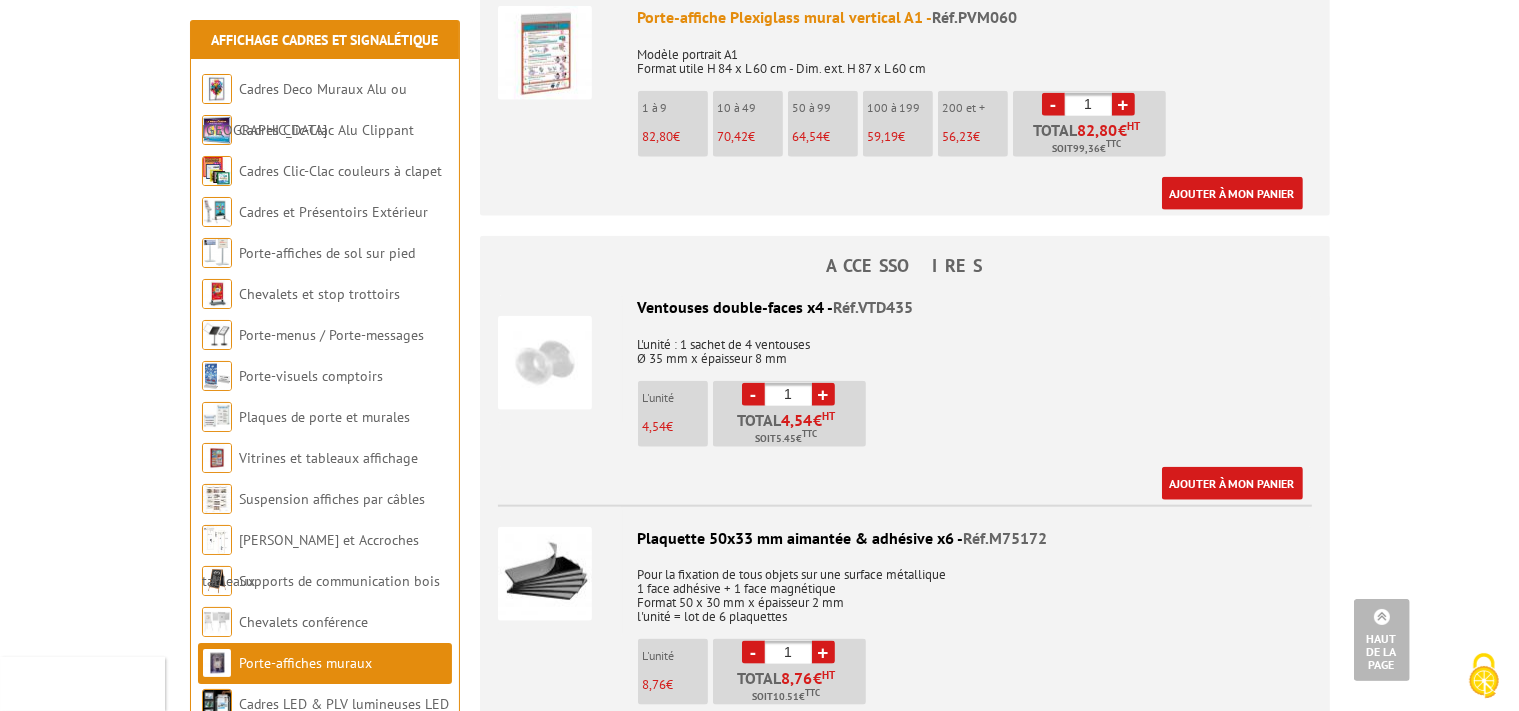 click at bounding box center (545, 363) 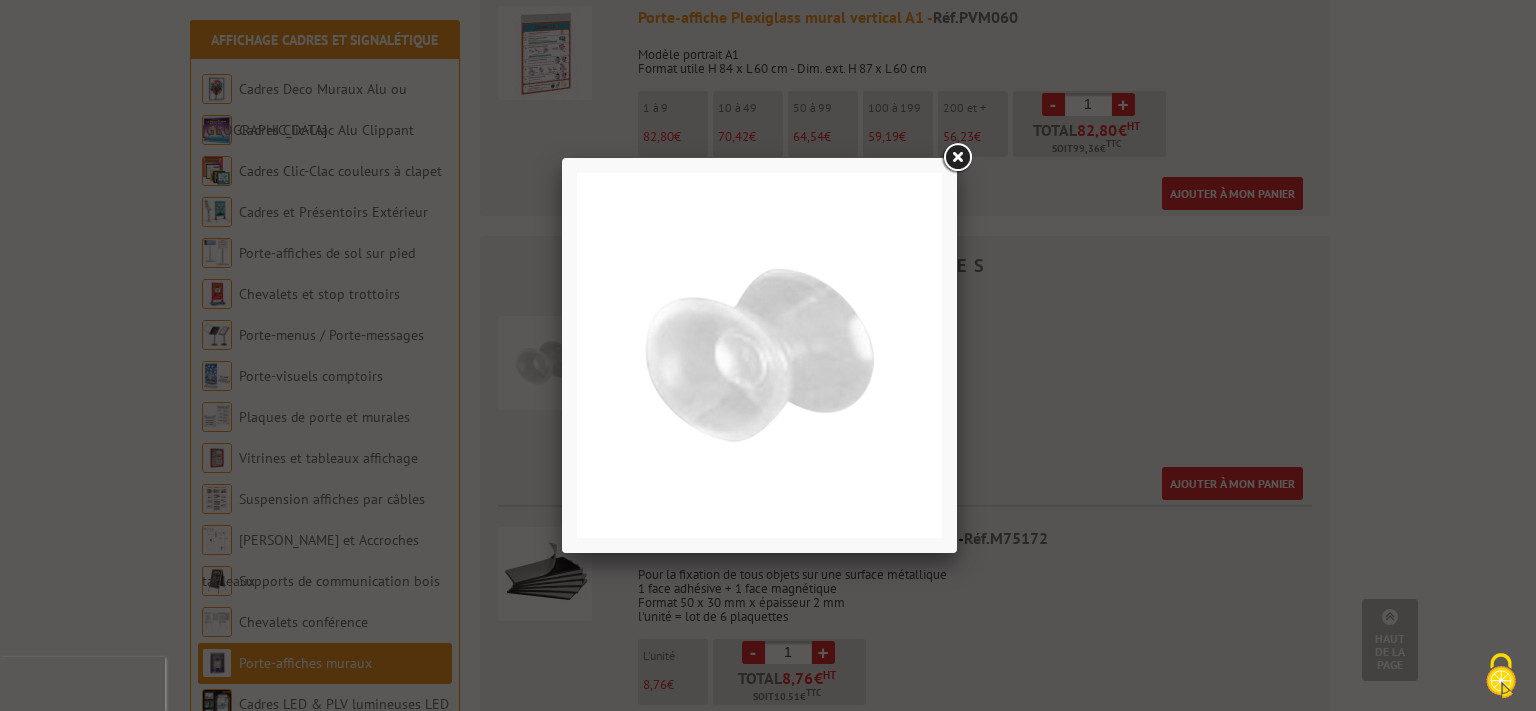 click at bounding box center (957, 158) 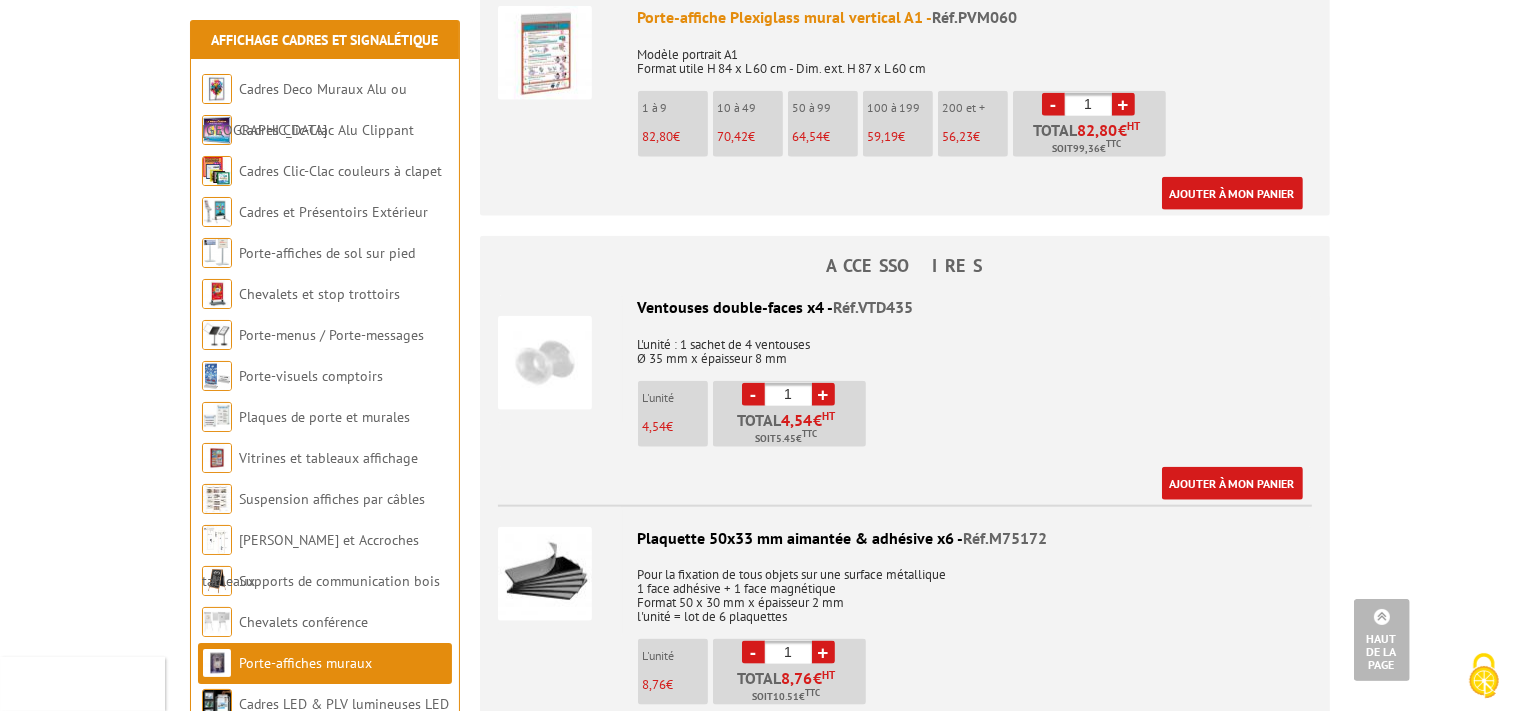 click on "Porte-affiche Plexiglass mural vertical A1 -  Réf.PVM060
Modèle portrait A1 Format utile H 84 x L 60 cm - Dim. ext. H 87 x L 60 cm
1 à 9 82,80  €
10 à 49 70,42  € 50 à 99" at bounding box center (905, 97) 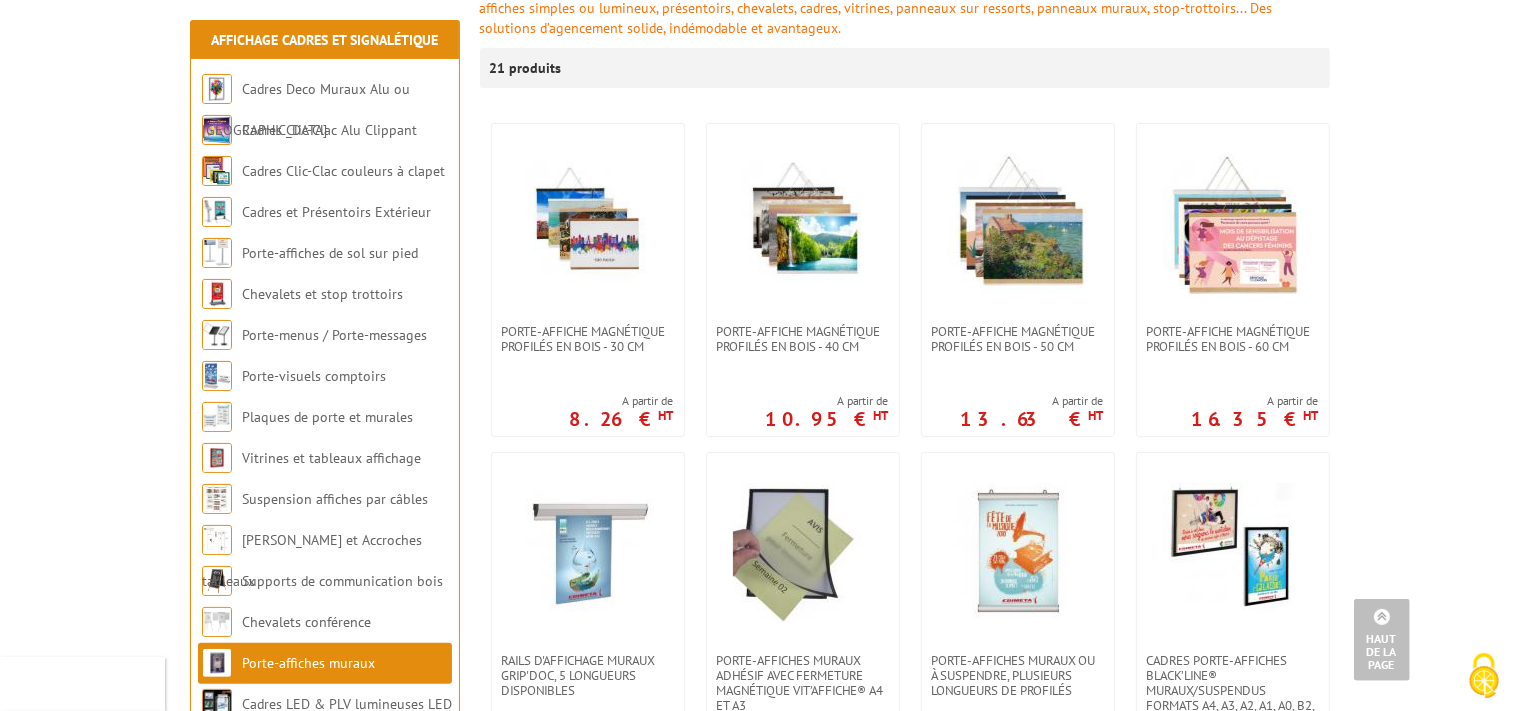 scroll, scrollTop: 316, scrollLeft: 0, axis: vertical 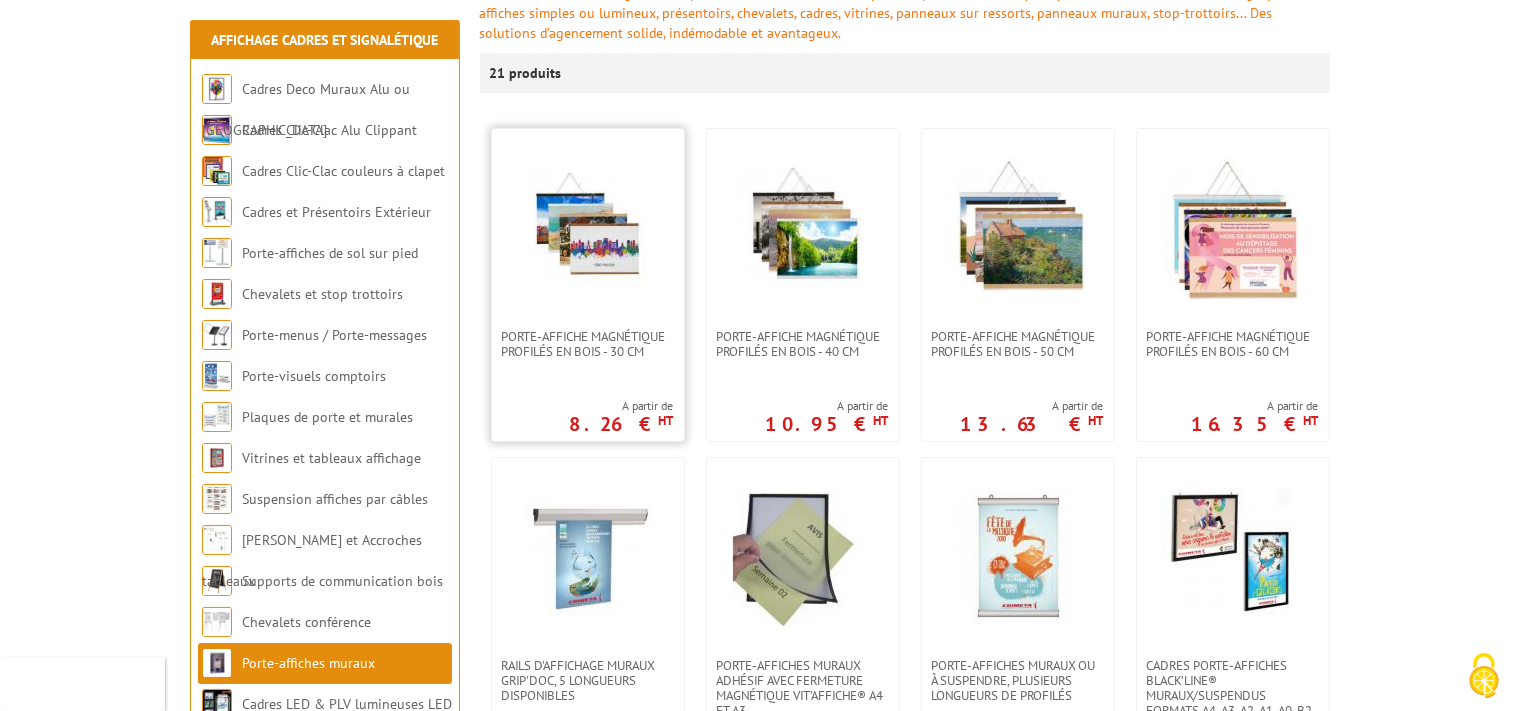 click at bounding box center (588, 229) 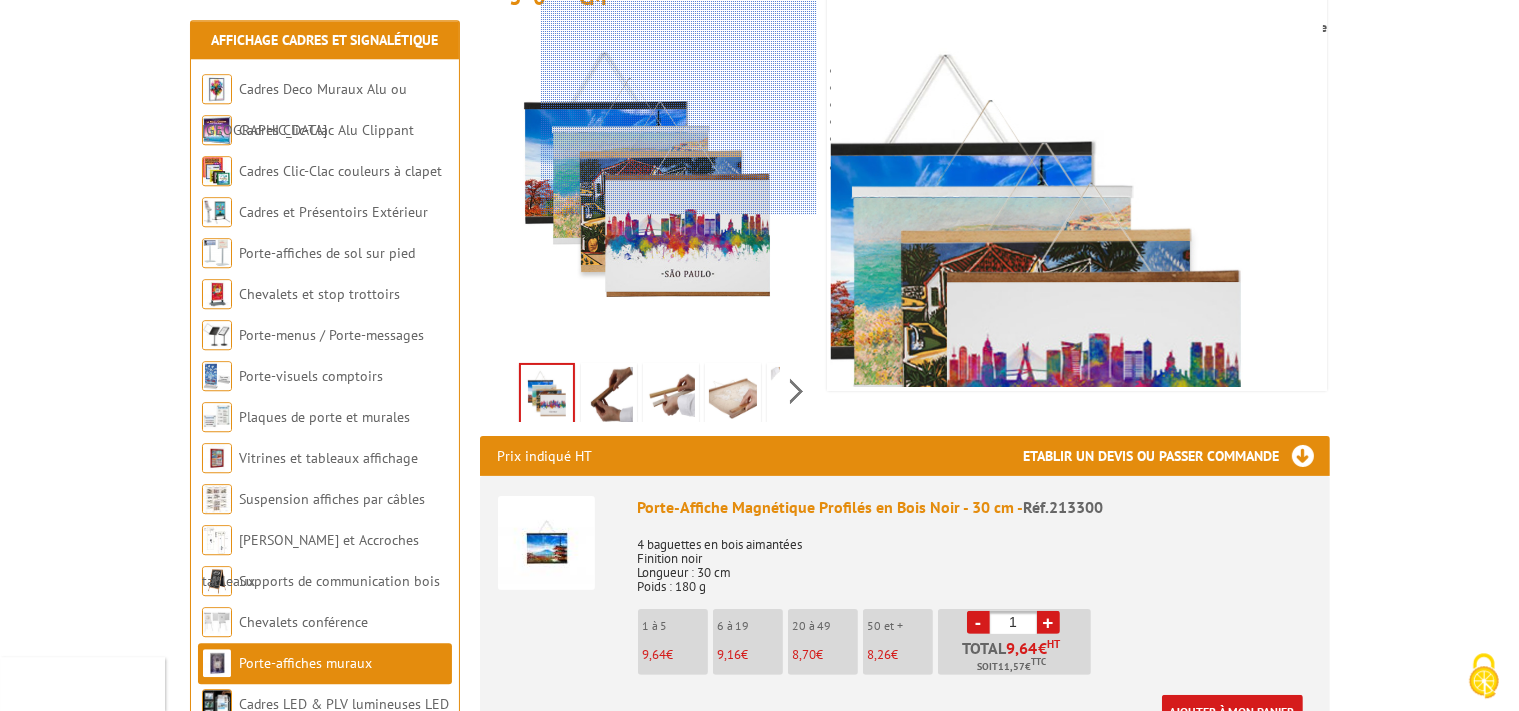scroll, scrollTop: 422, scrollLeft: 0, axis: vertical 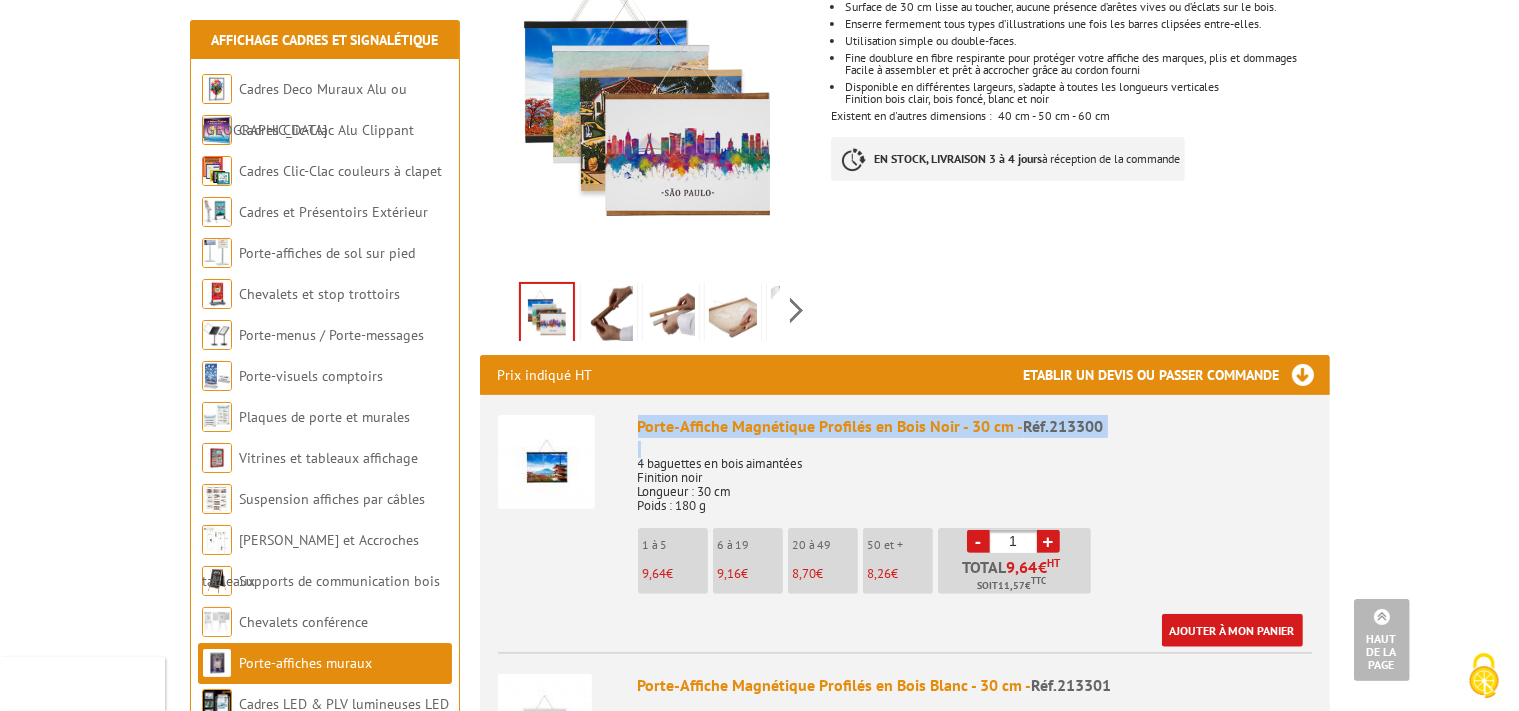 drag, startPoint x: 640, startPoint y: 405, endPoint x: 1070, endPoint y: 417, distance: 430.16742 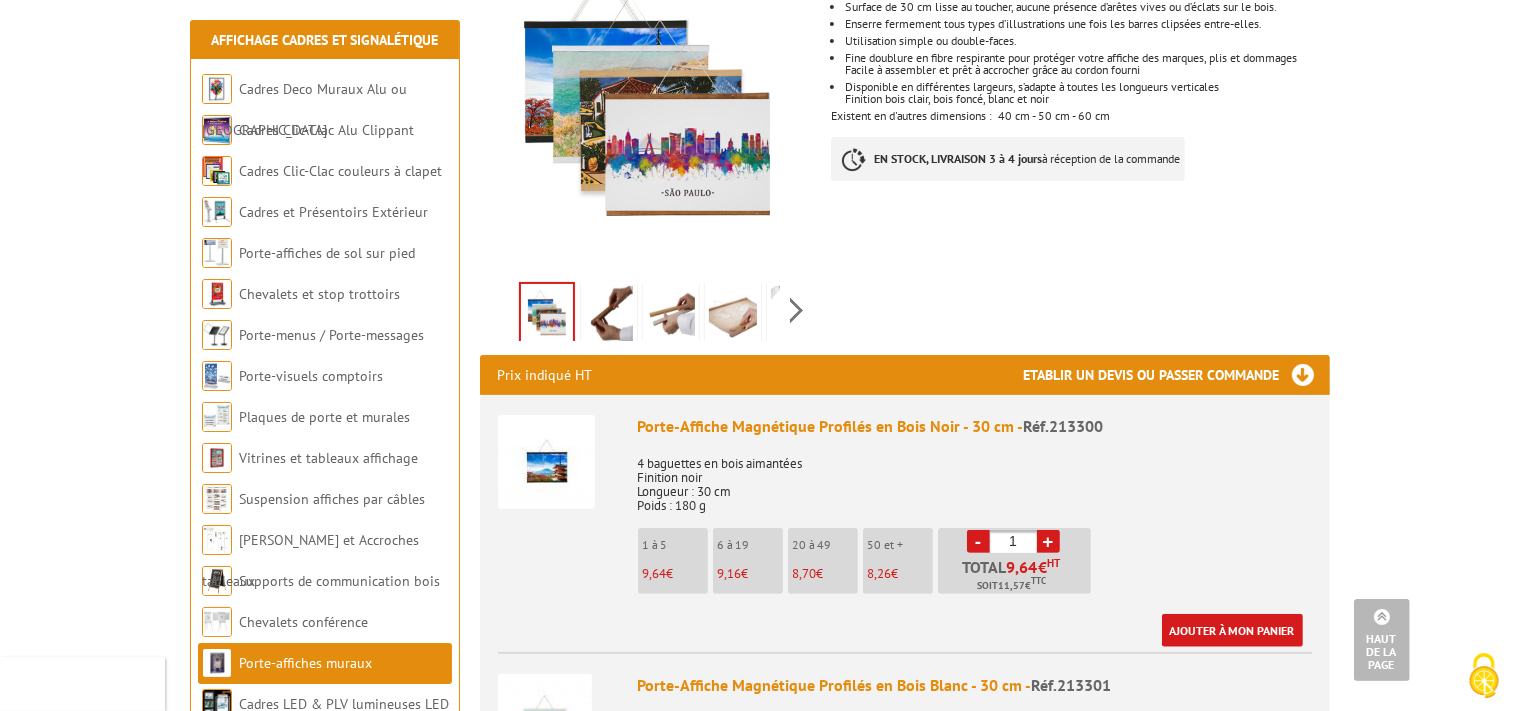 click on "Porte-Affiche Magnétique Profilés en Bois Noir - 30 cm -  Réf.213300" at bounding box center [975, 426] 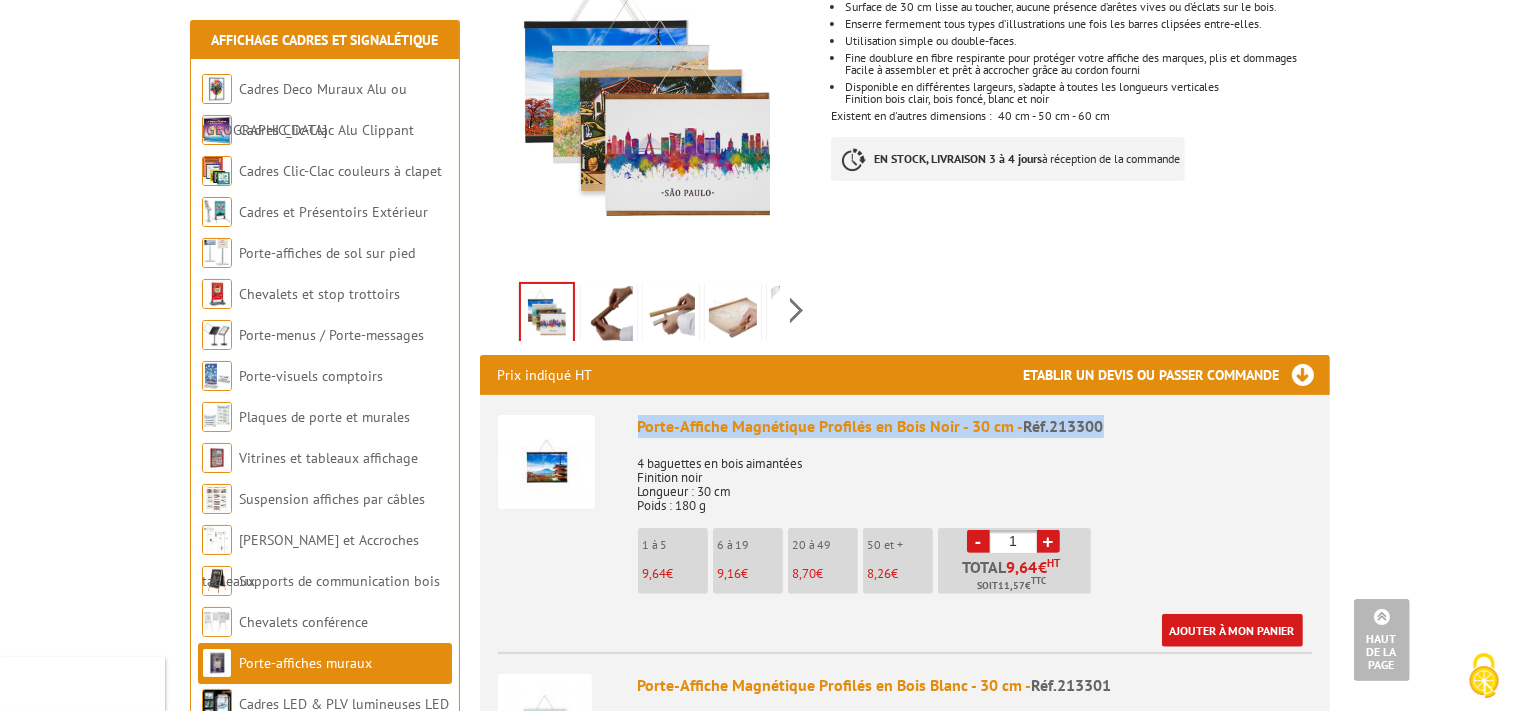 drag, startPoint x: 641, startPoint y: 400, endPoint x: 1088, endPoint y: 400, distance: 447 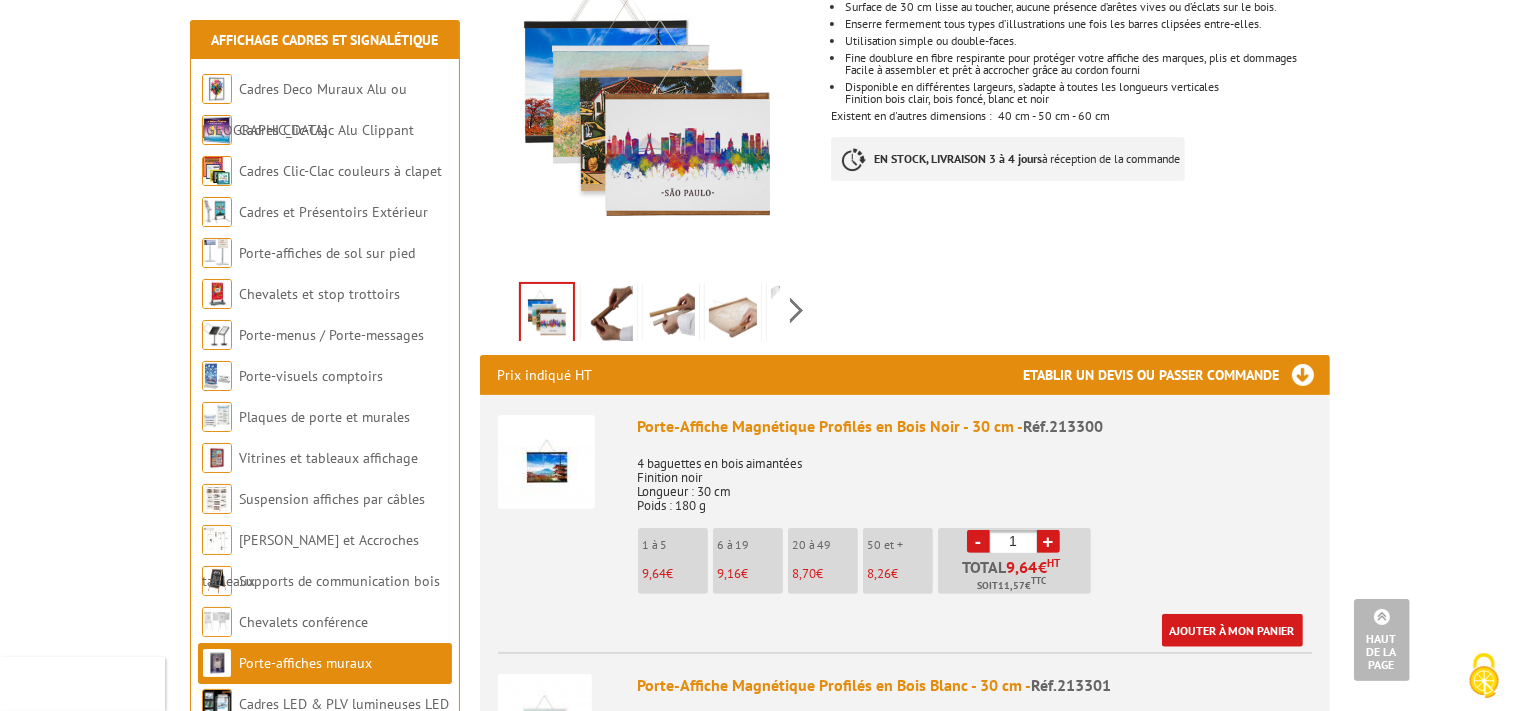 click on "Porte-Affiche Magnétique Profilés en Bois Noir - 30 cm -  Réf.213300
4 baguettes en bois aimantées Finition noir Longueur : 30 cm Poids : 180 g
1 à 5 9,64  €
6 à 19 9,16 -" at bounding box center [905, 521] 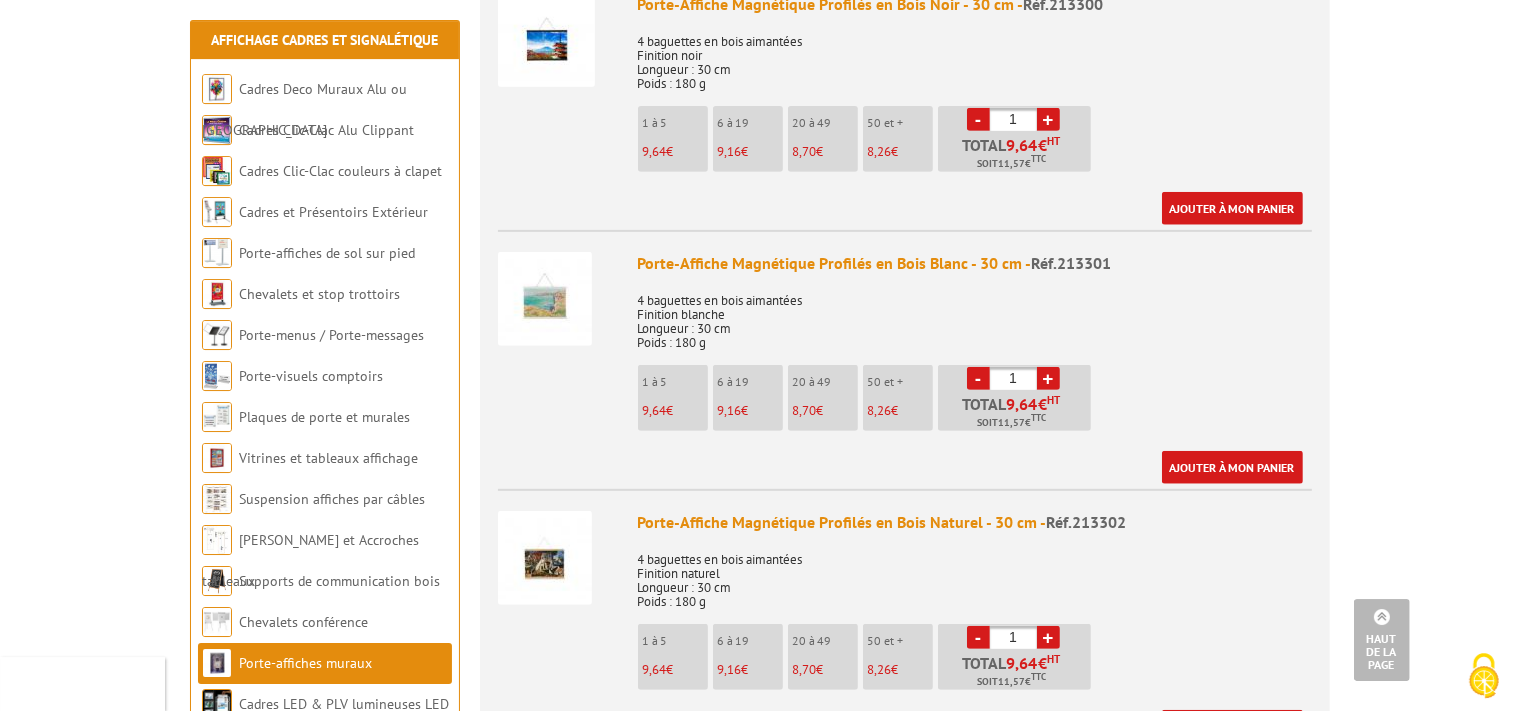 scroll, scrollTop: 844, scrollLeft: 0, axis: vertical 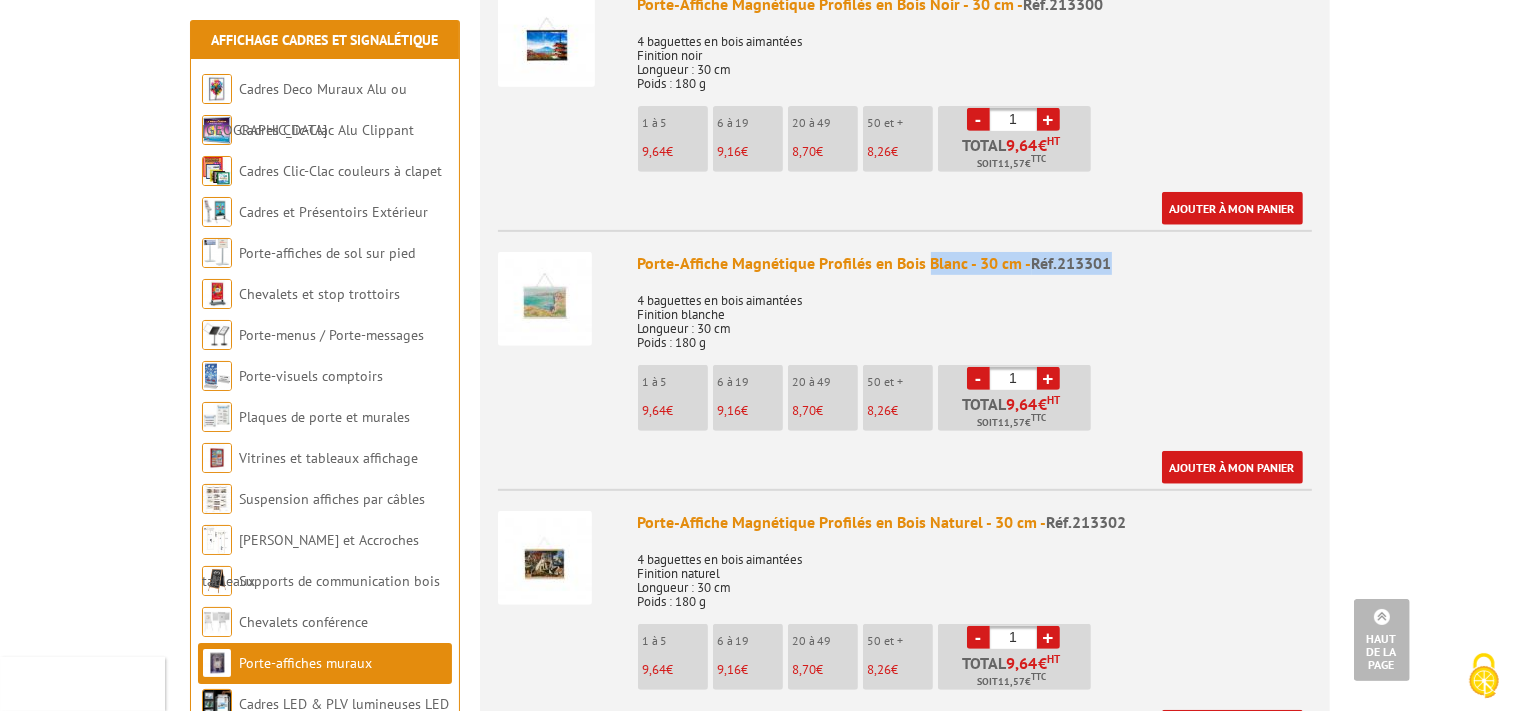 drag, startPoint x: 927, startPoint y: 239, endPoint x: 1111, endPoint y: 246, distance: 184.1331 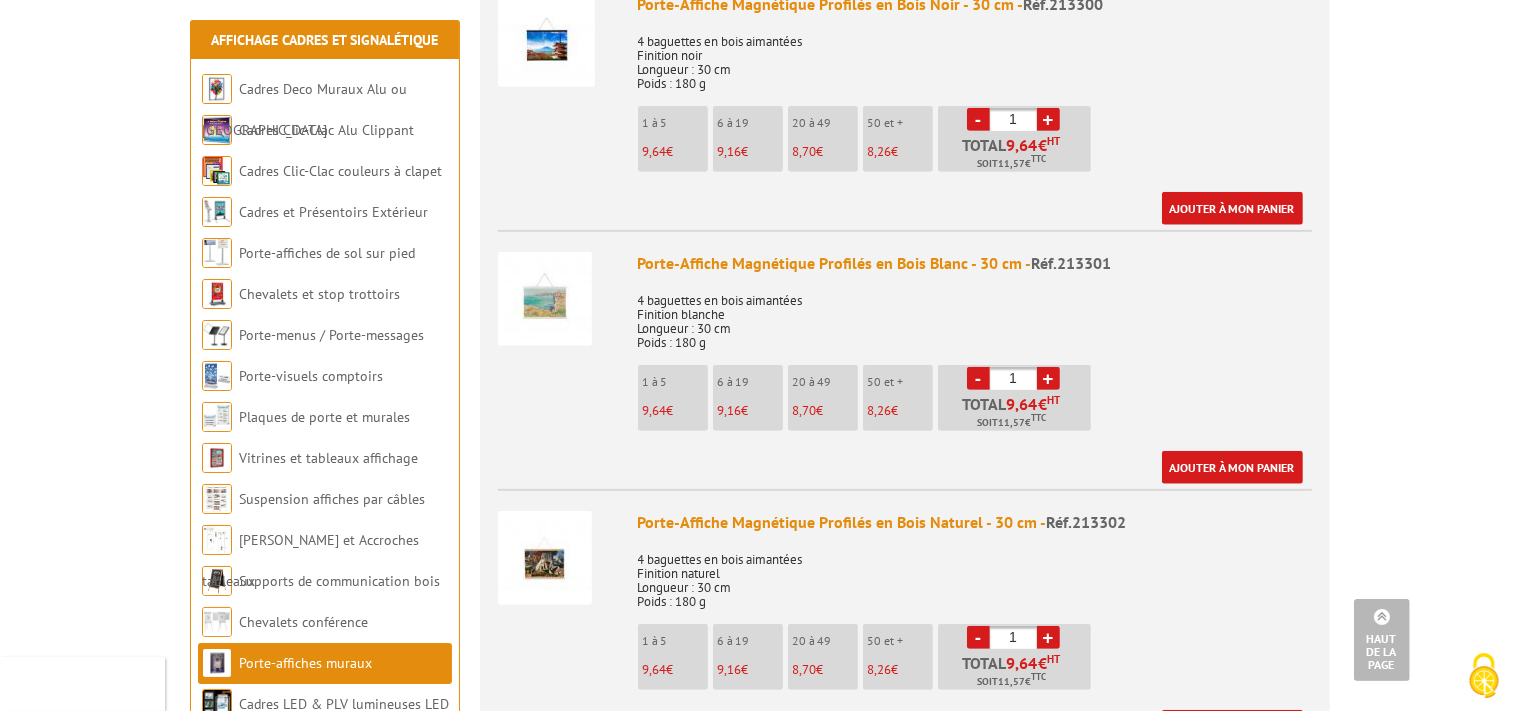 click on "Porte-Affiche Magnétique Profilés en Bois Blanc - 30 cm -  Réf.213301
4 baguettes en bois aimantées Finition blanche Longueur : 30 cm Poids : 180 g
1 à 5 9,64  €
6 à 19 - 1" at bounding box center [905, 357] 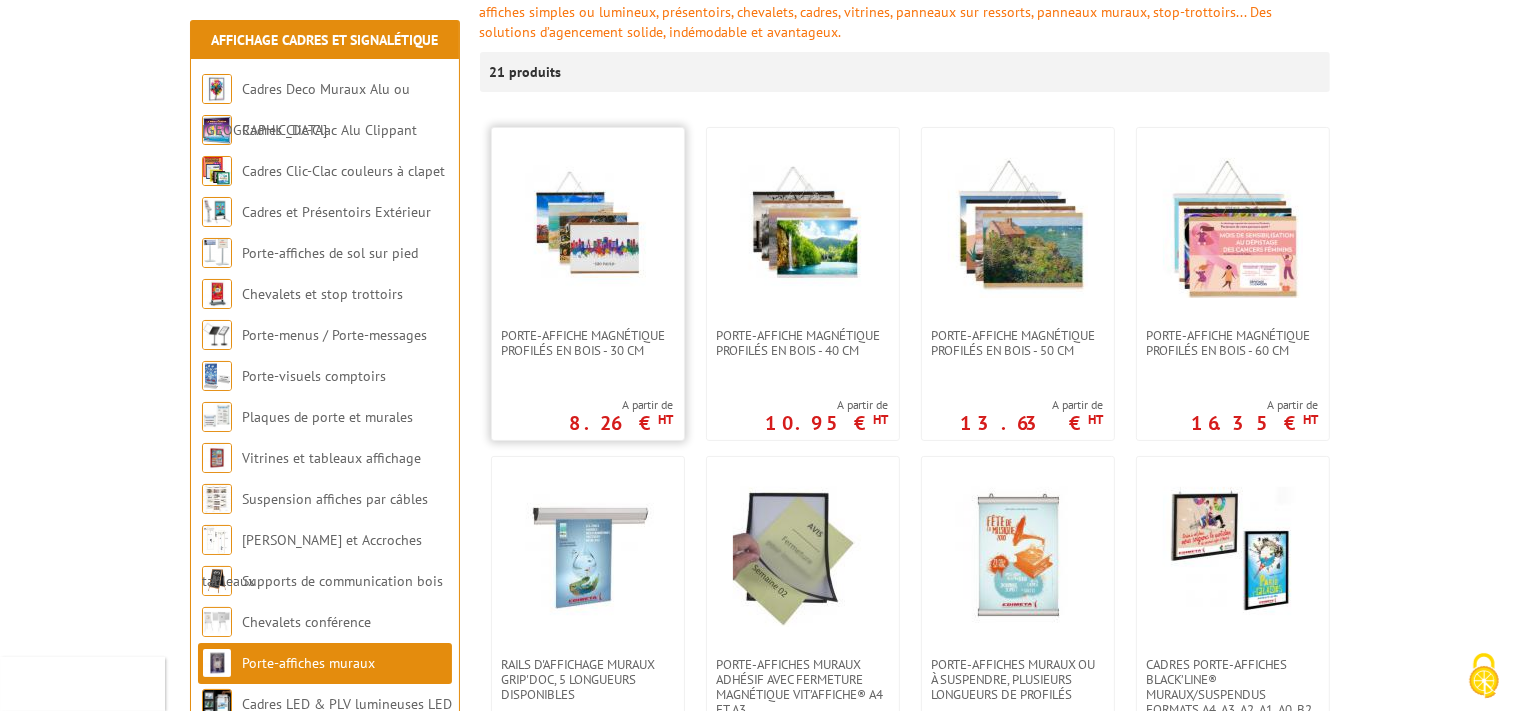 scroll, scrollTop: 422, scrollLeft: 0, axis: vertical 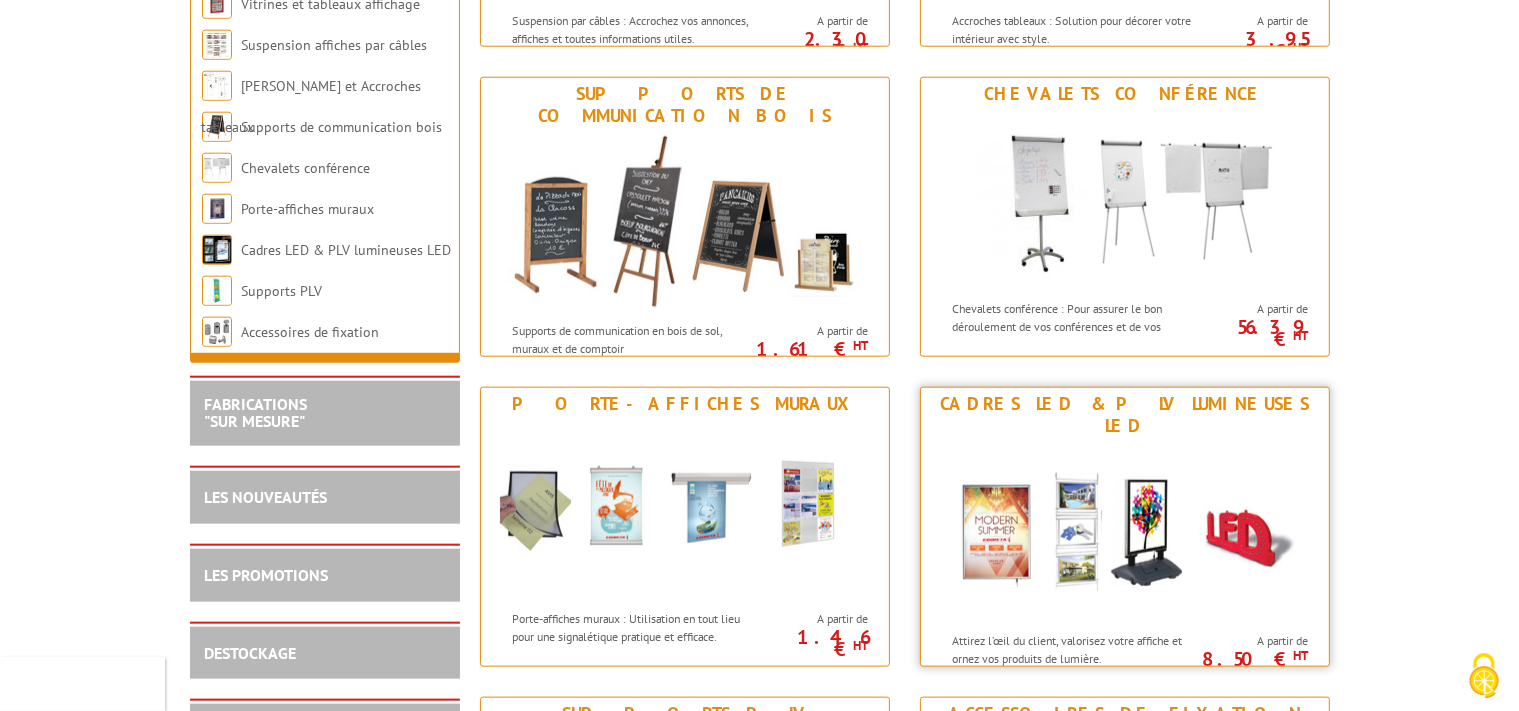 click at bounding box center [1125, 532] 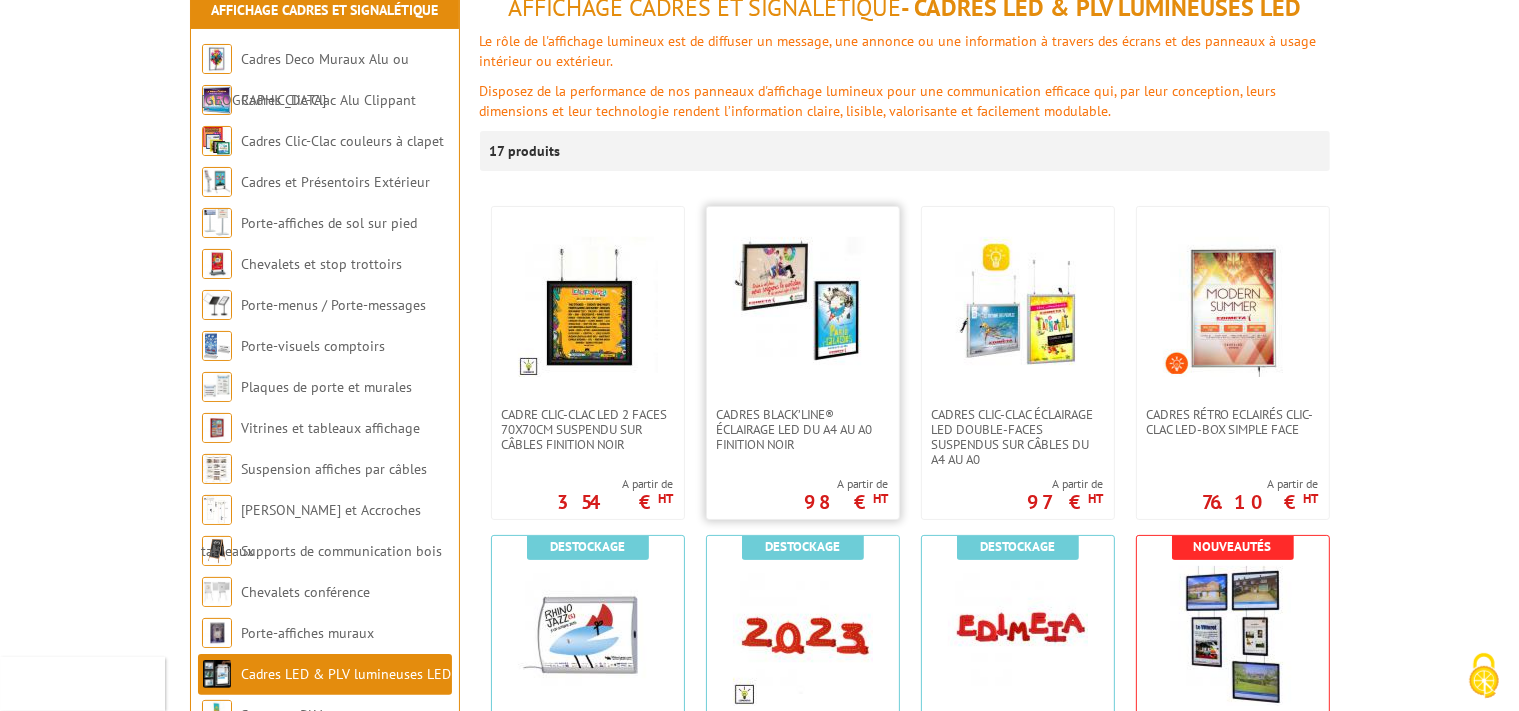 scroll, scrollTop: 316, scrollLeft: 0, axis: vertical 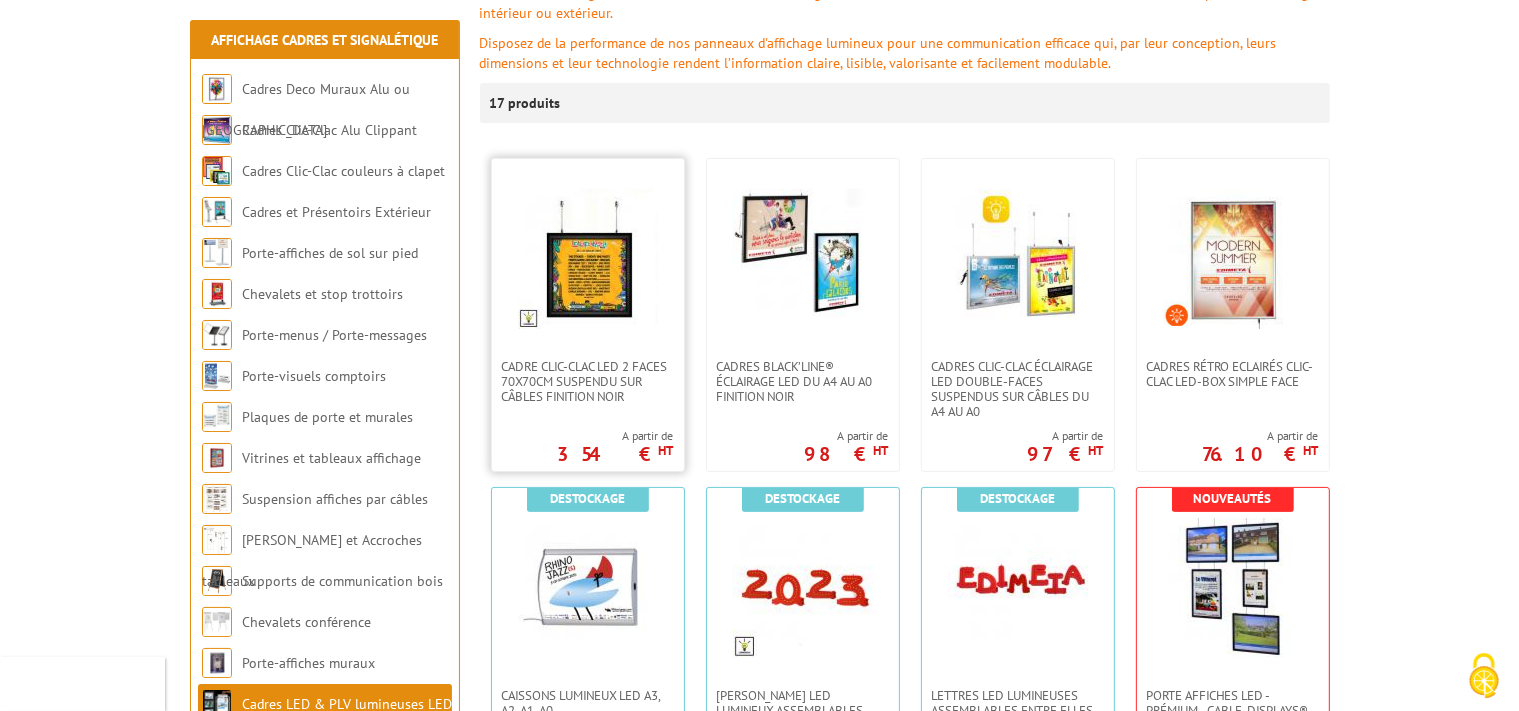 click at bounding box center [588, 259] 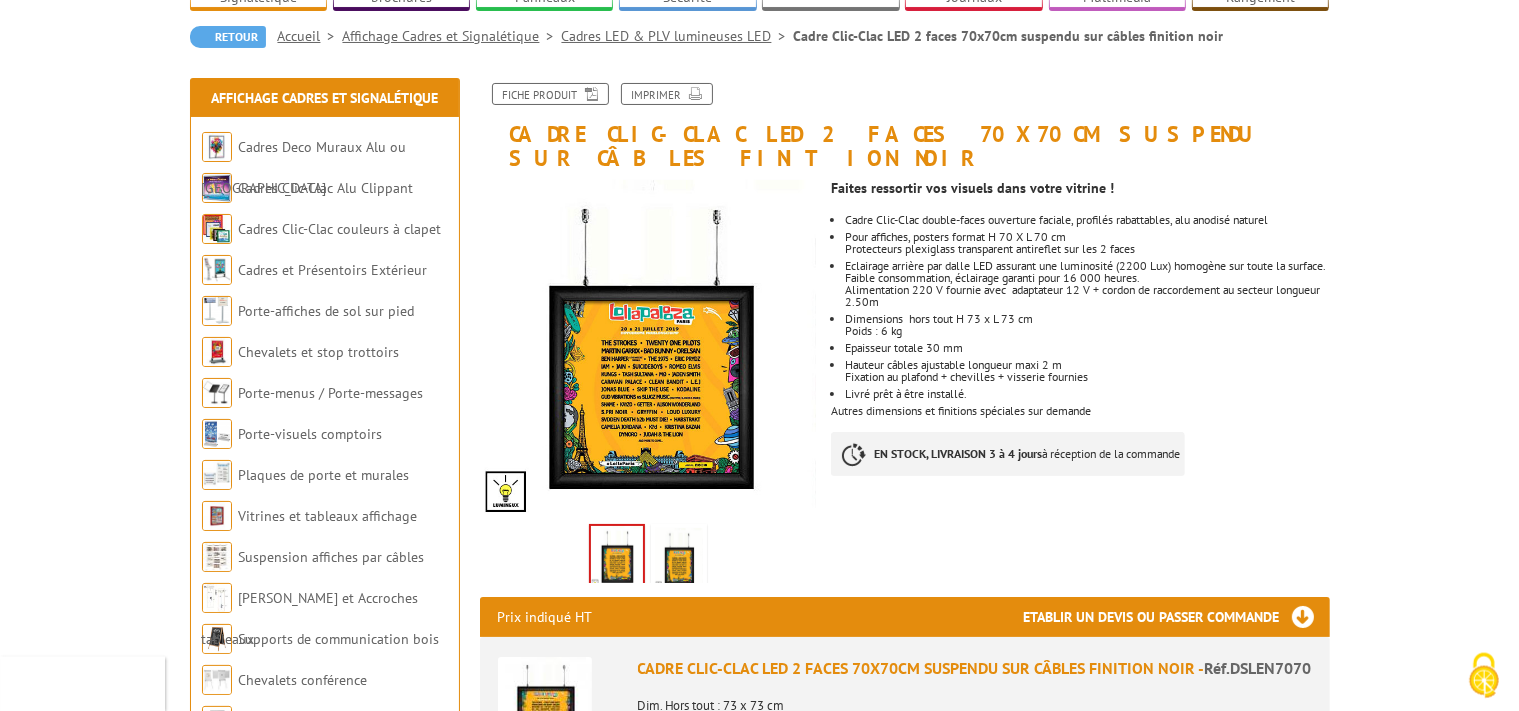 scroll, scrollTop: 211, scrollLeft: 0, axis: vertical 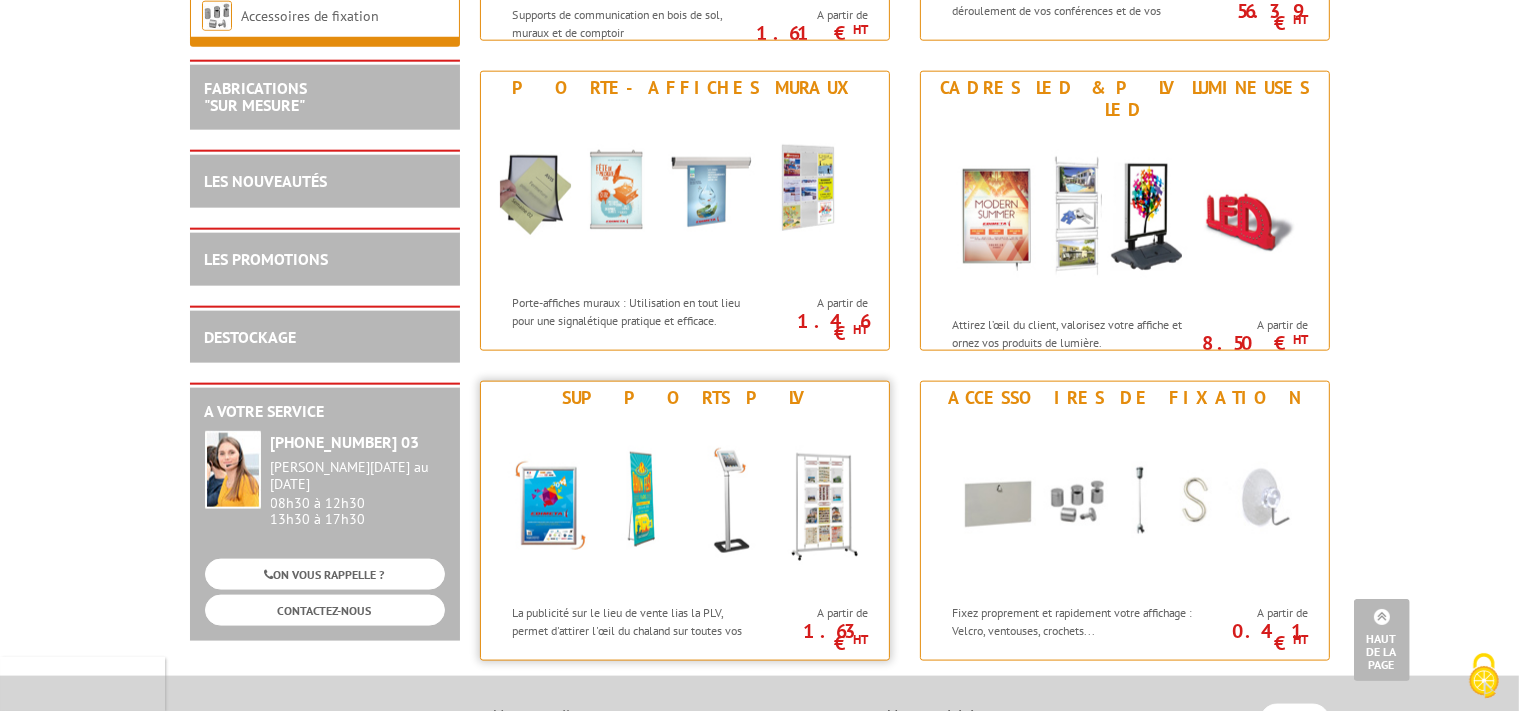 click at bounding box center (685, 504) 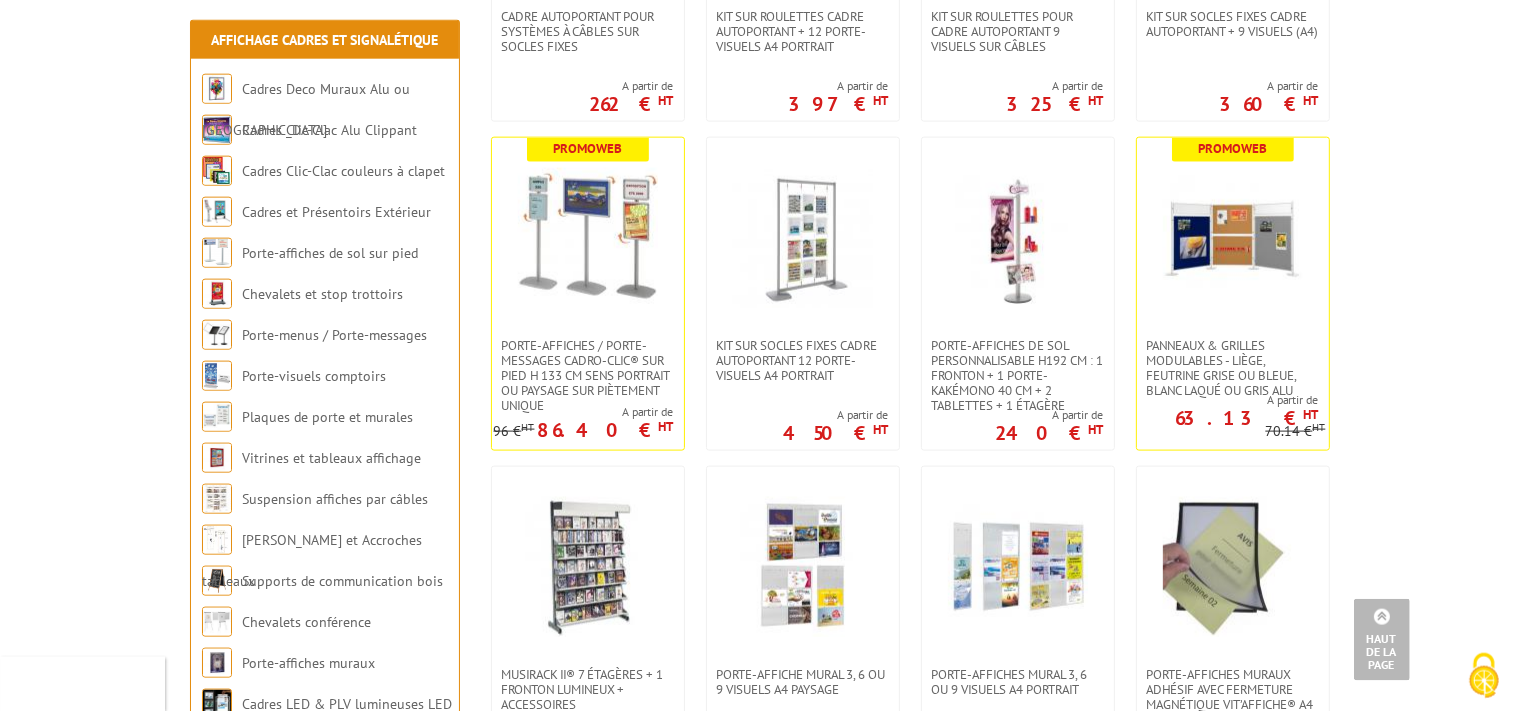 scroll, scrollTop: 2534, scrollLeft: 0, axis: vertical 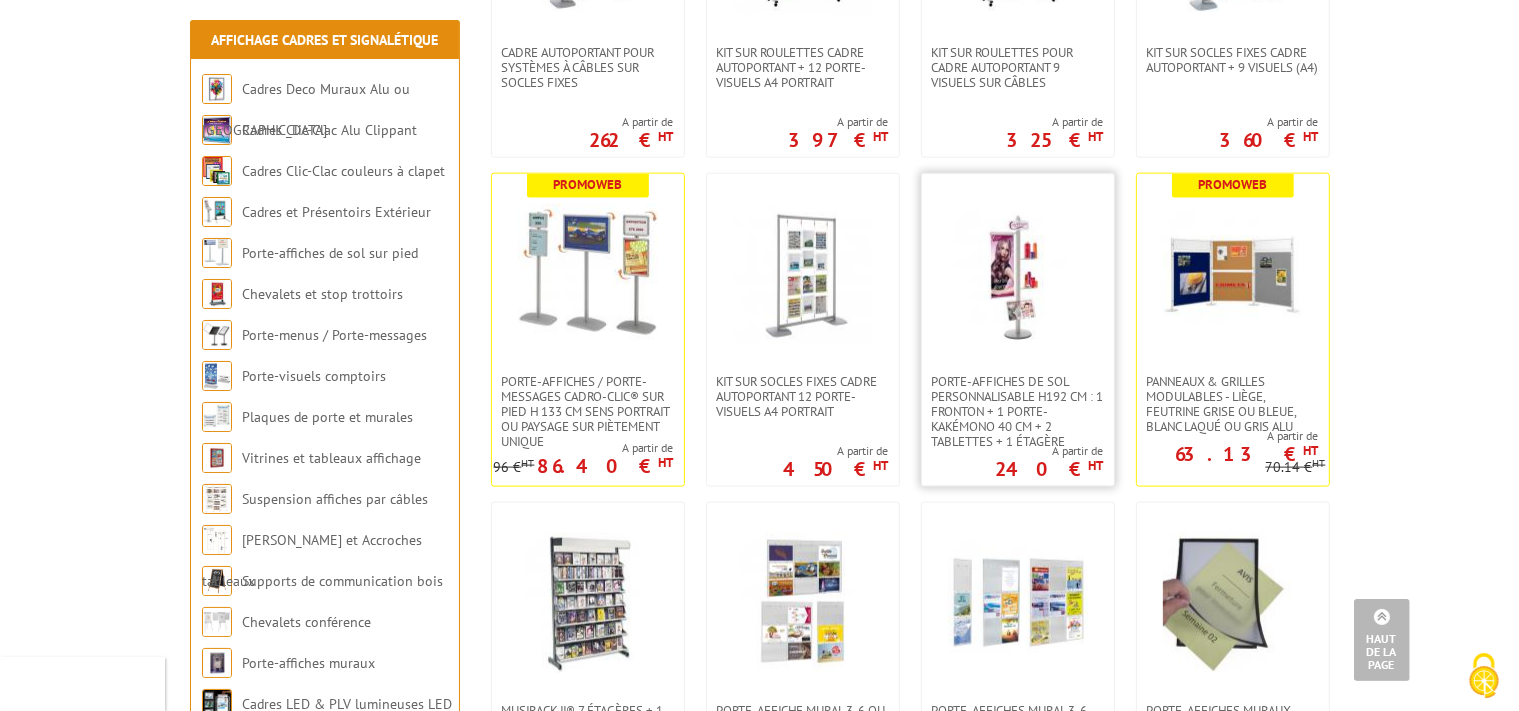 click at bounding box center [1018, 274] 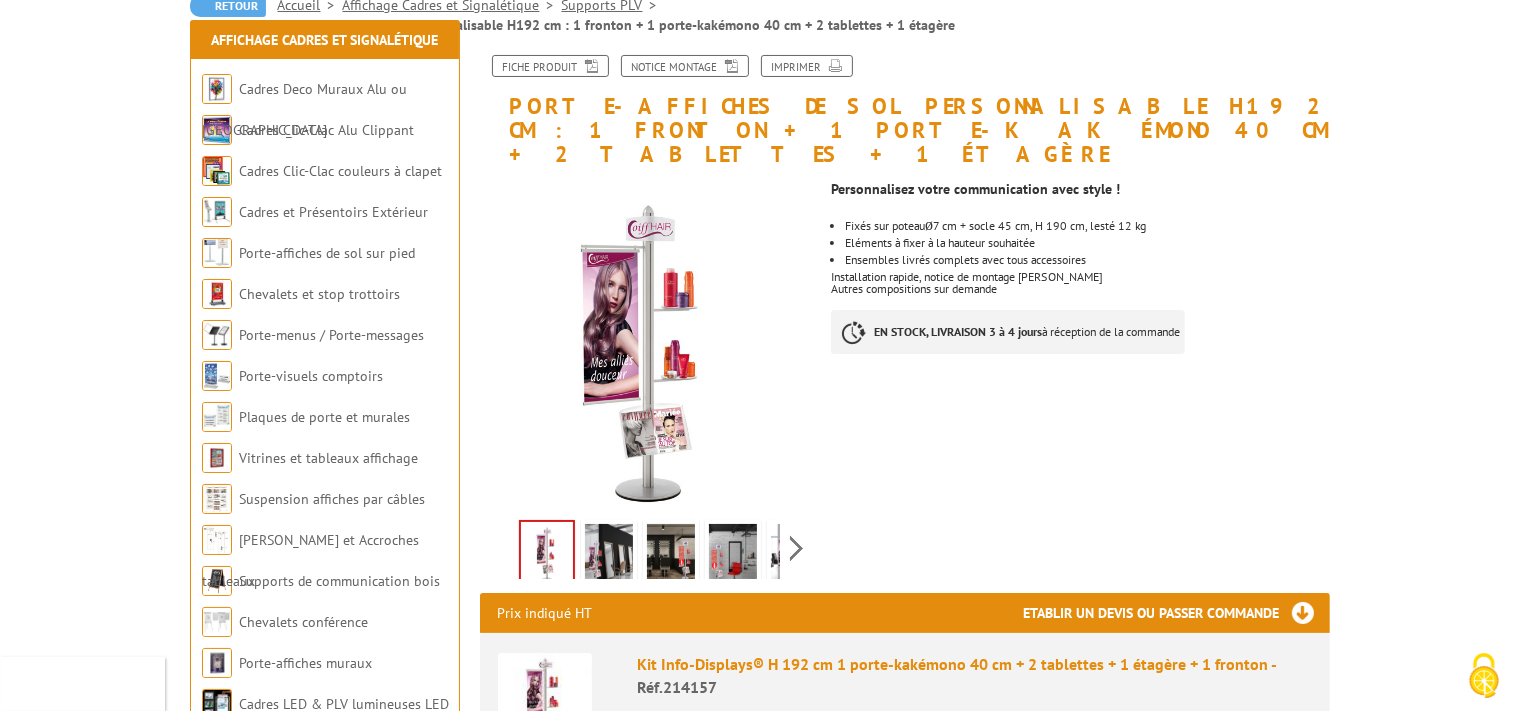 scroll, scrollTop: 316, scrollLeft: 0, axis: vertical 